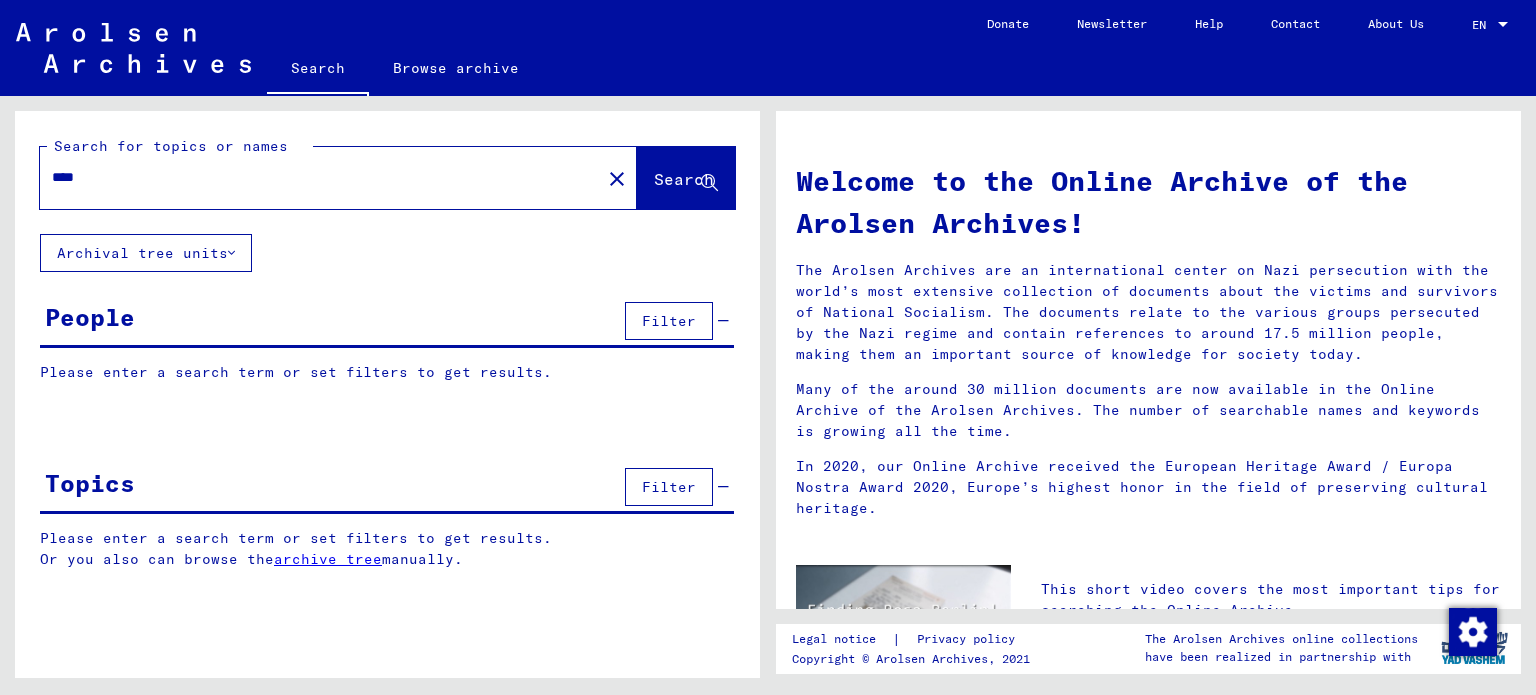 scroll, scrollTop: 0, scrollLeft: 0, axis: both 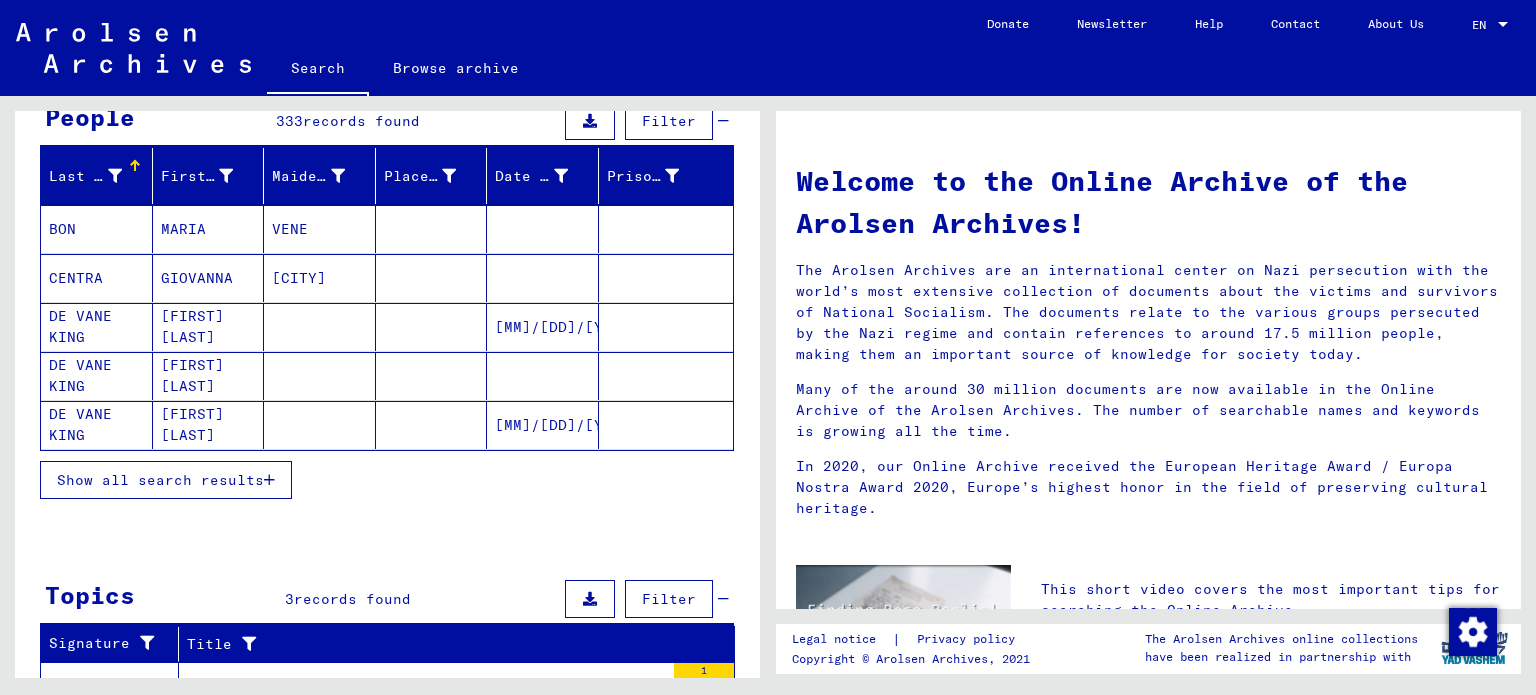 click on "Show all search results" at bounding box center [160, 480] 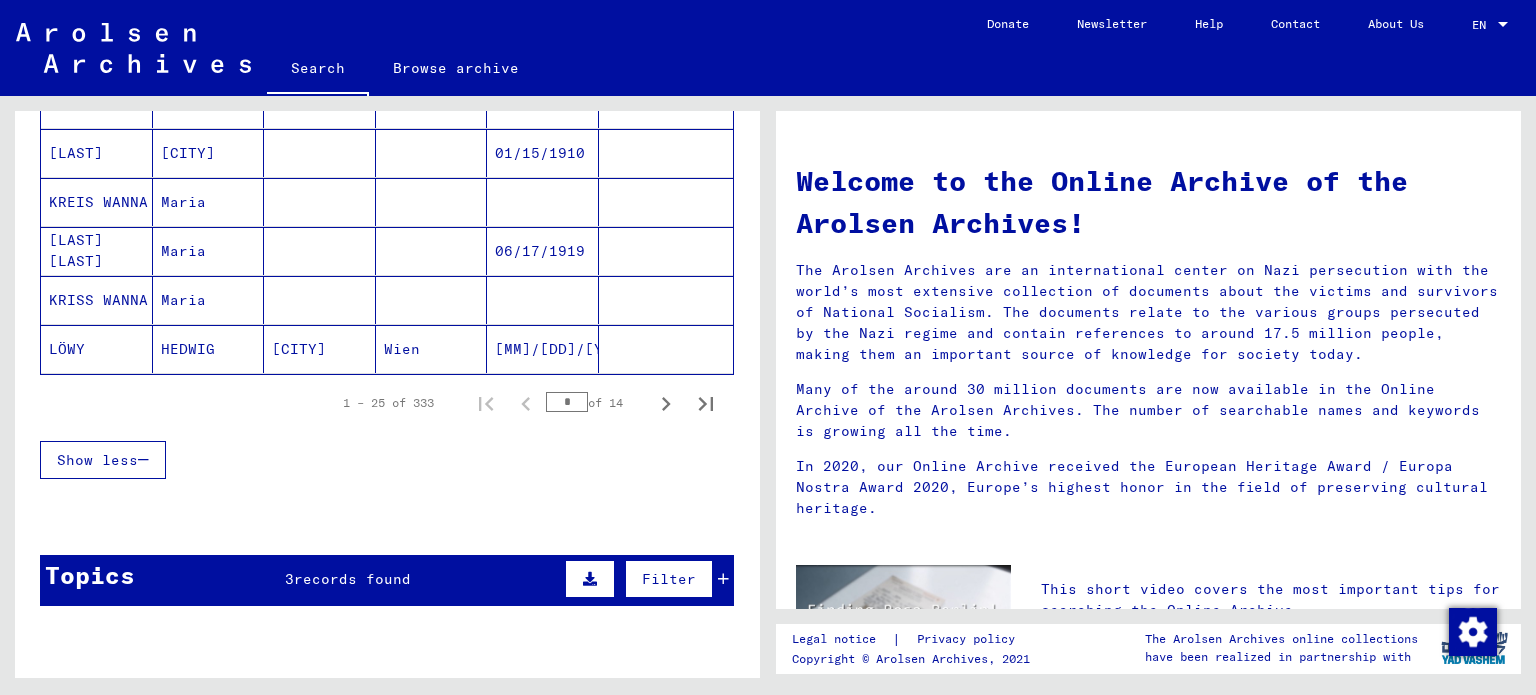 scroll, scrollTop: 1300, scrollLeft: 0, axis: vertical 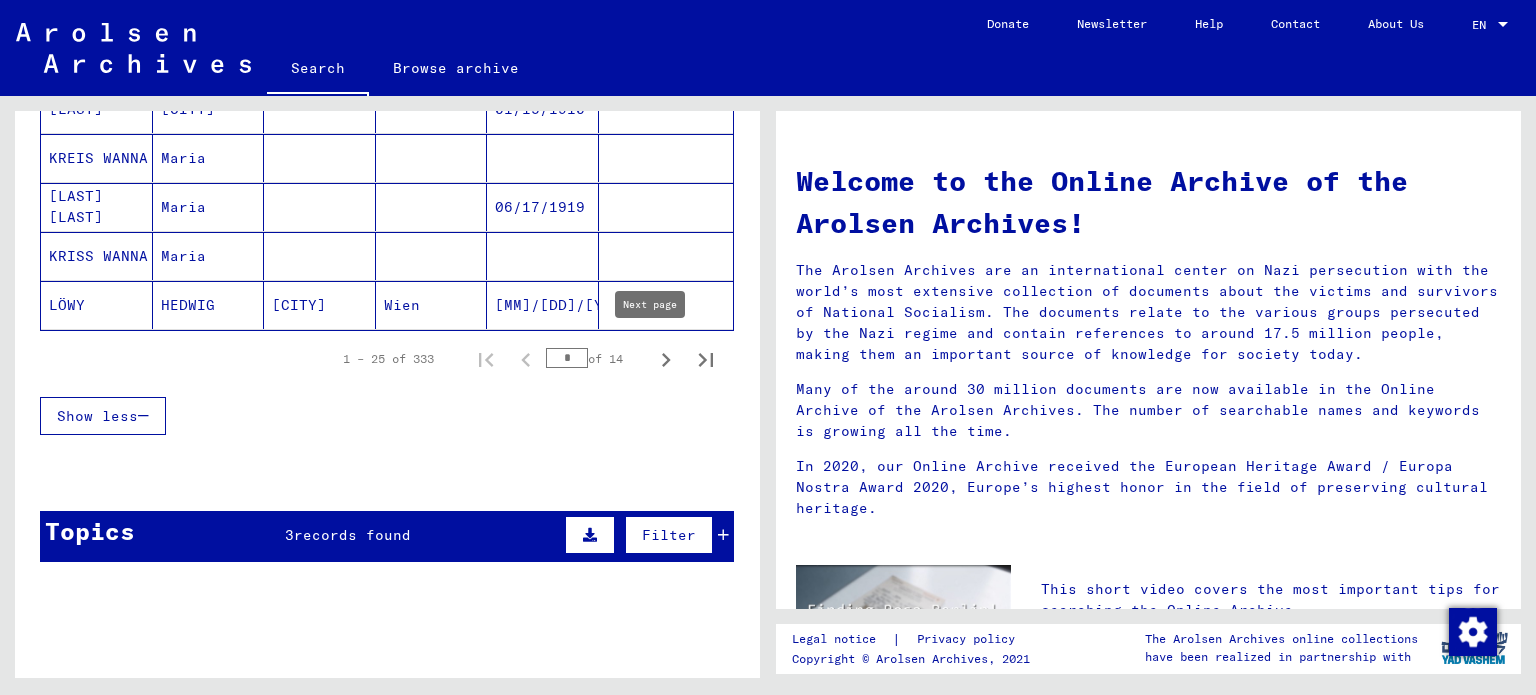click 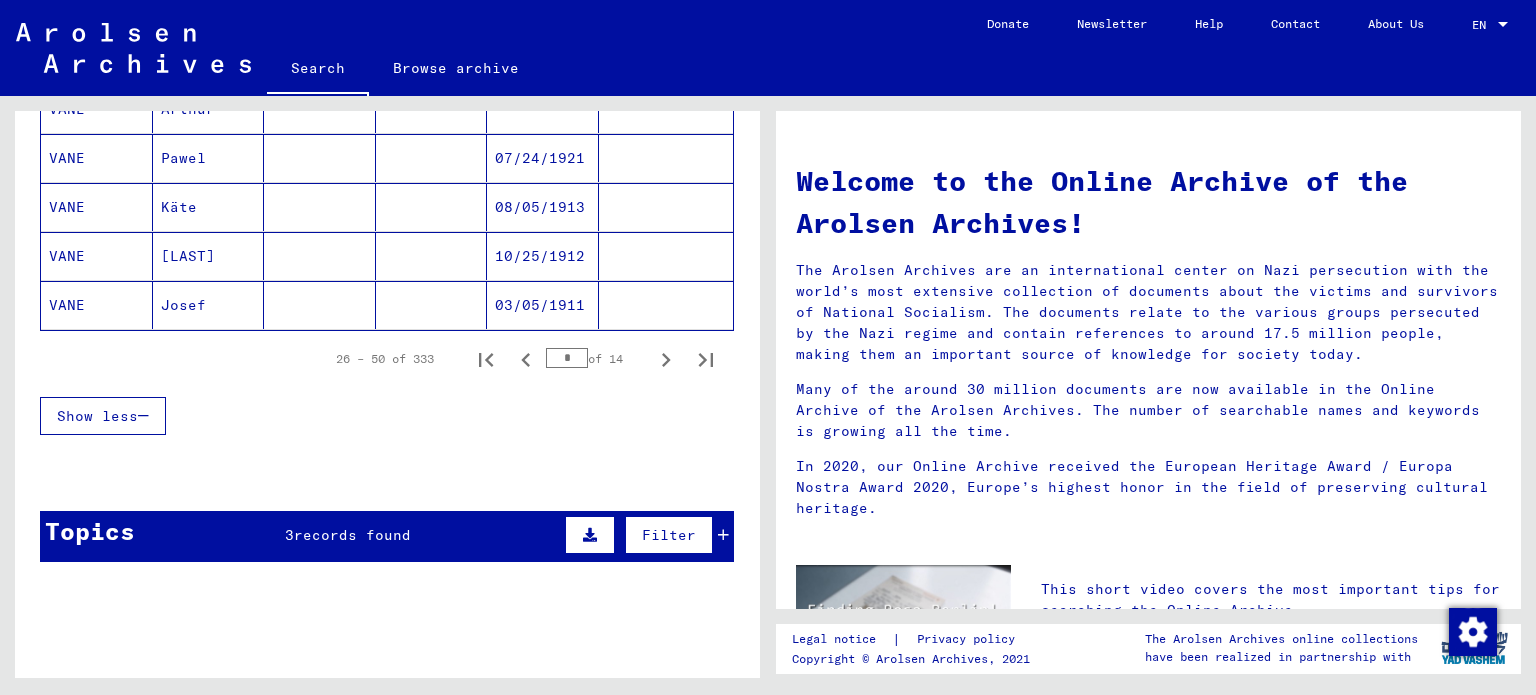 click 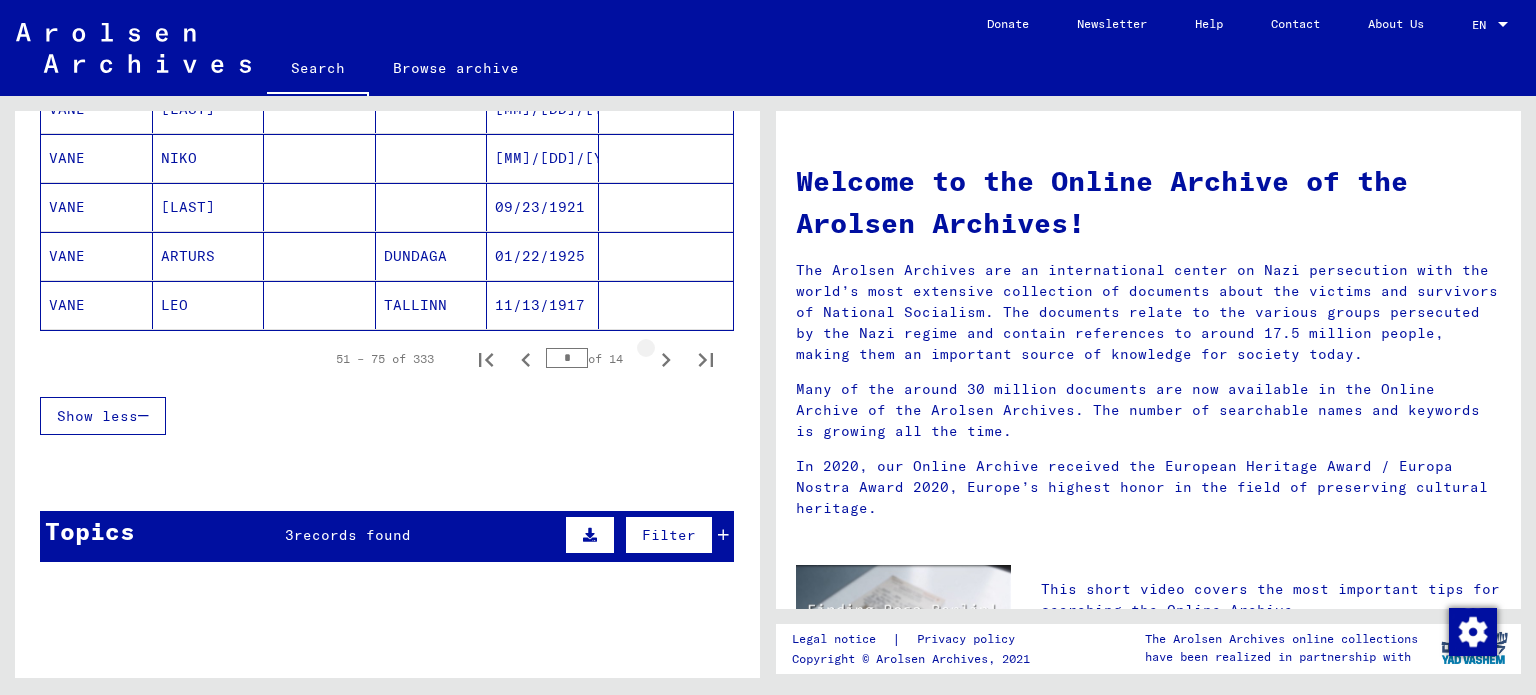 click 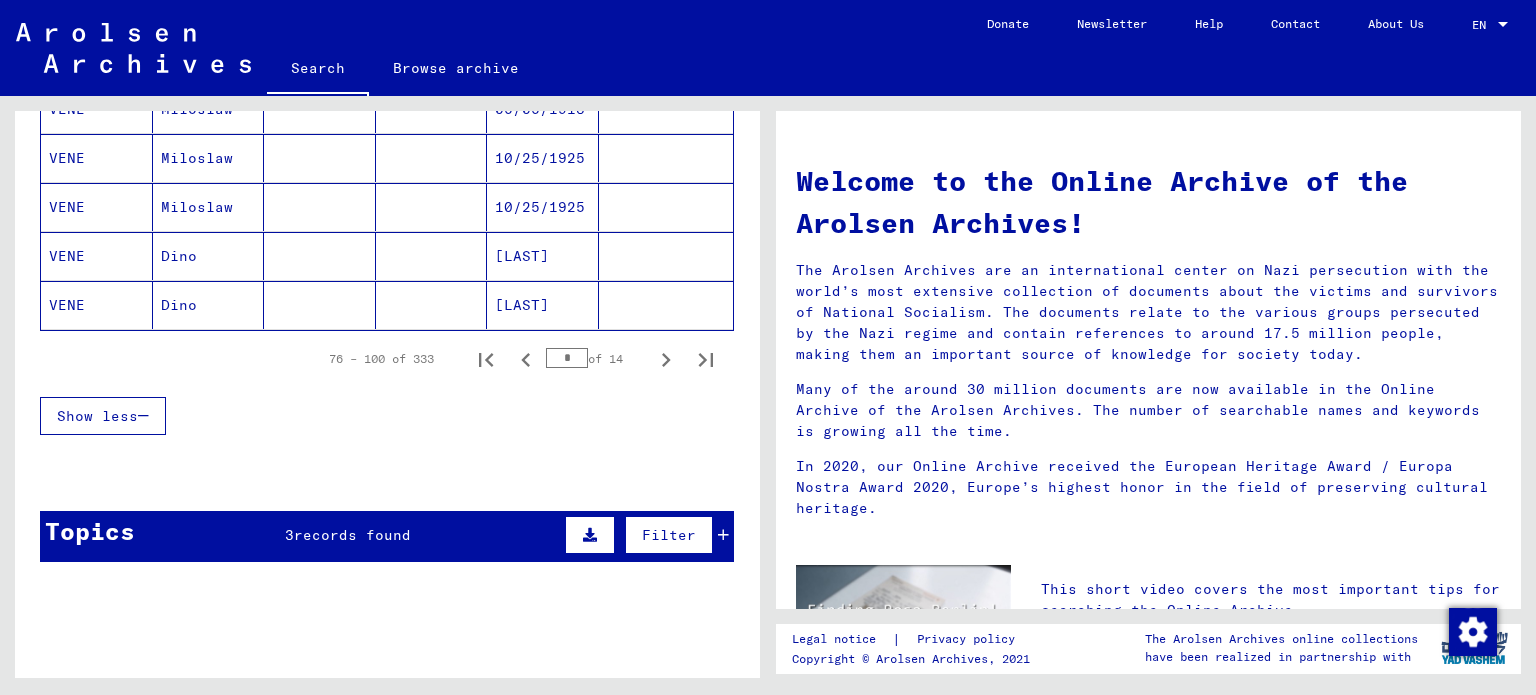 click 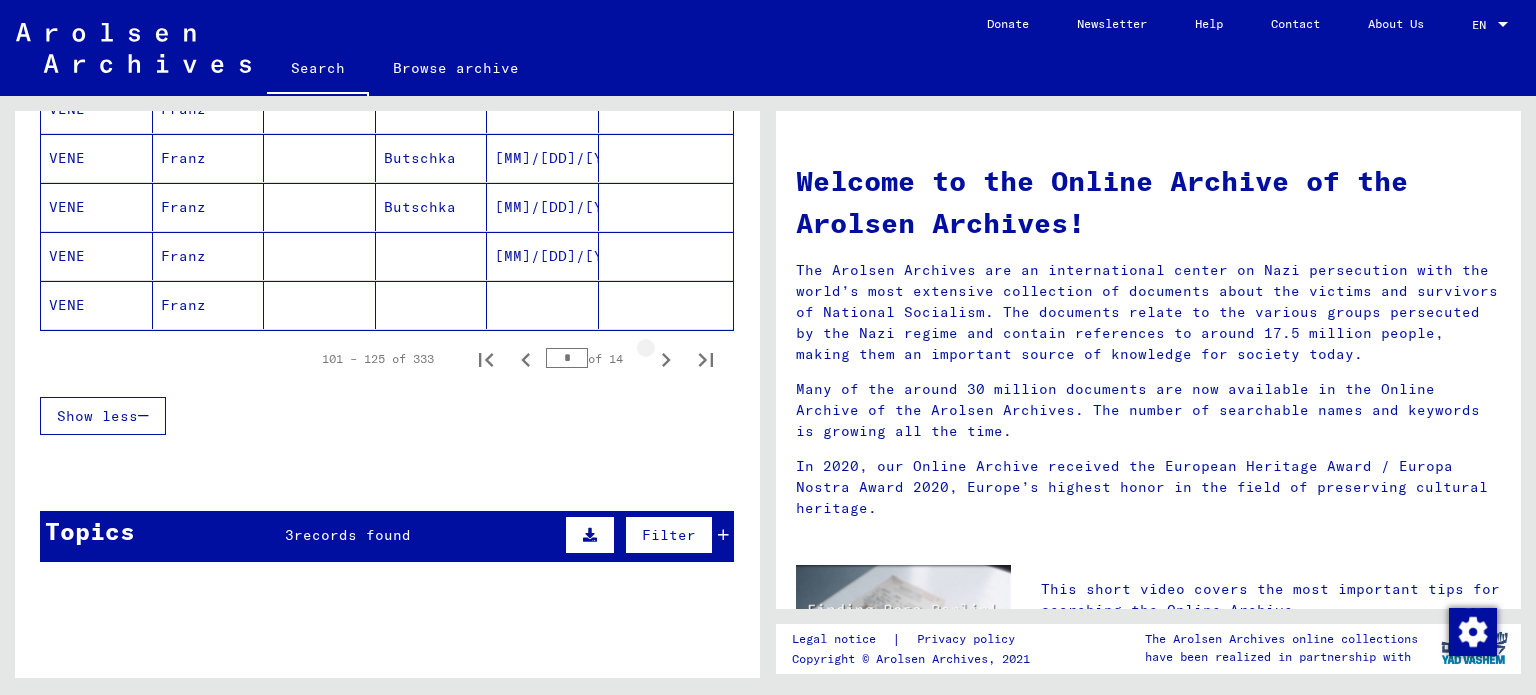 click 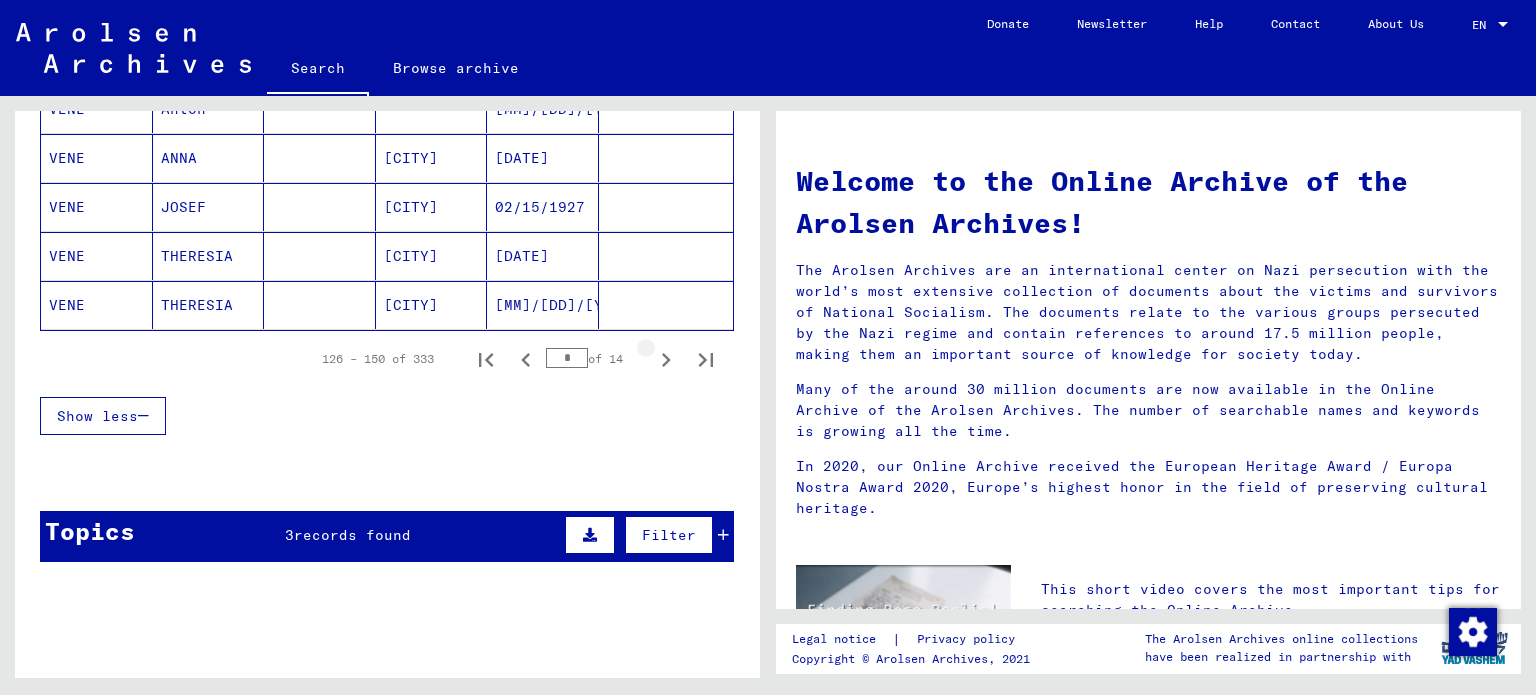 click 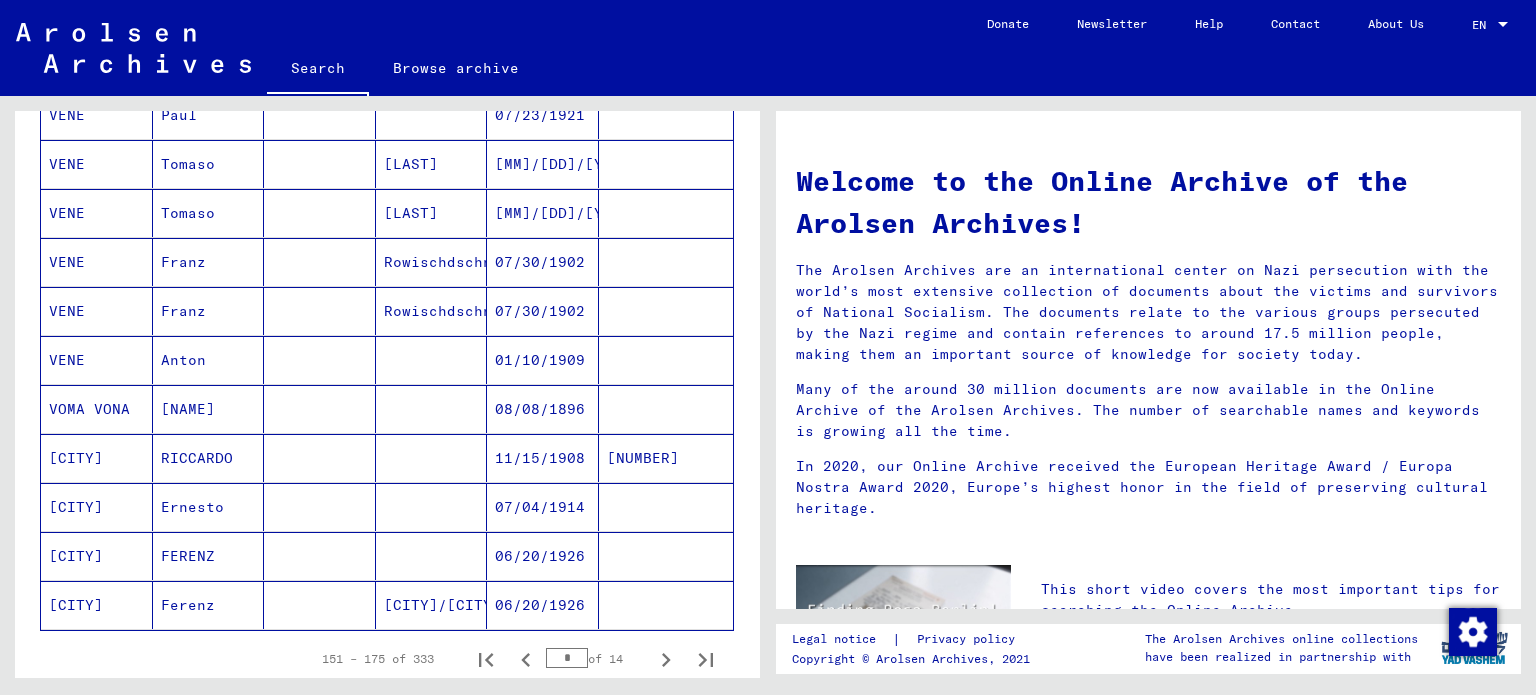 scroll, scrollTop: 1400, scrollLeft: 0, axis: vertical 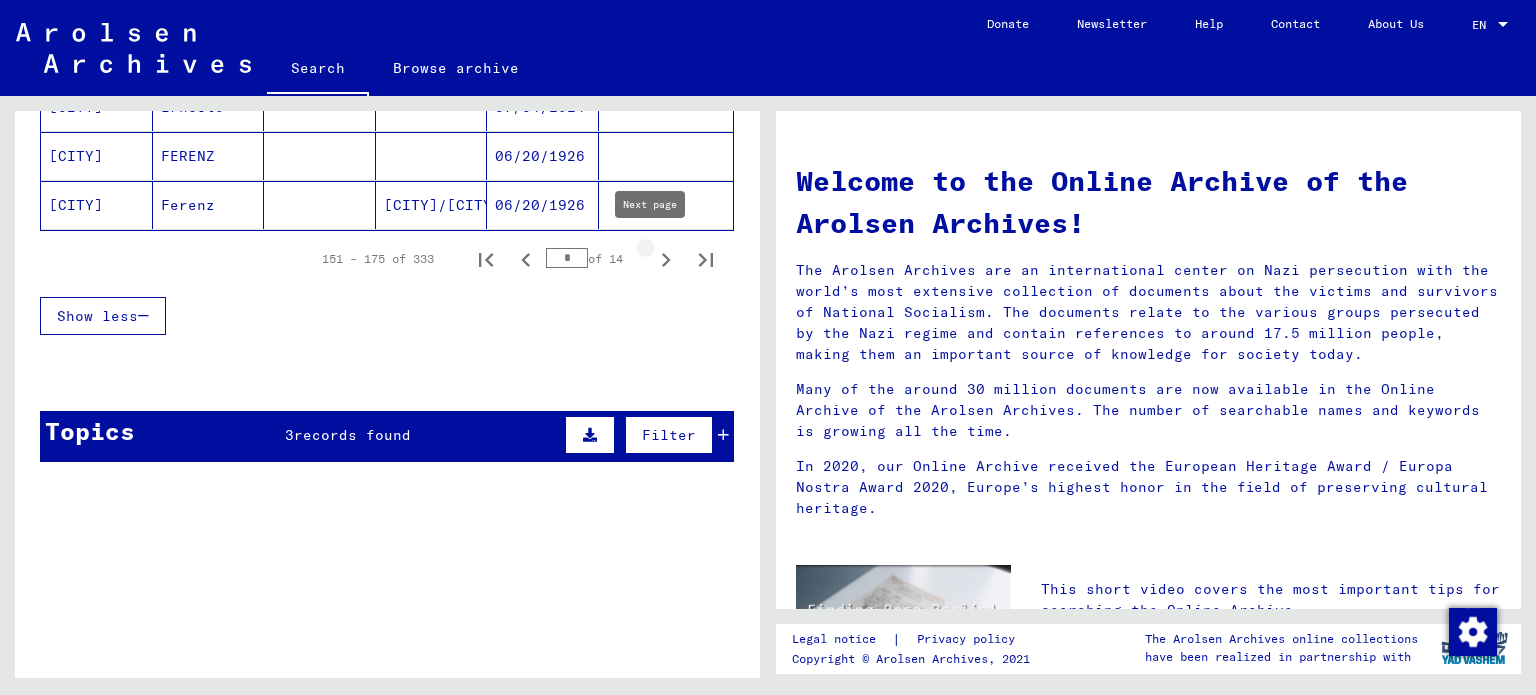 click 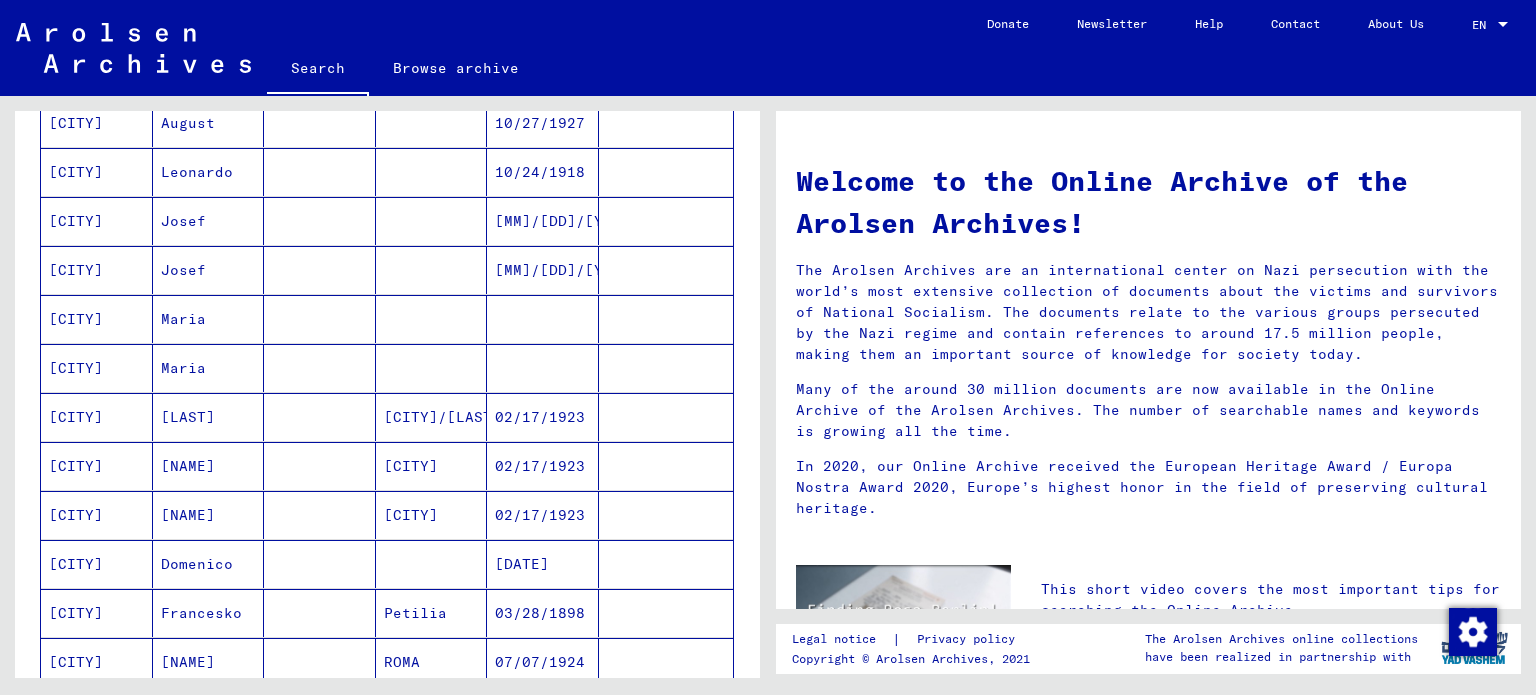 scroll, scrollTop: 1100, scrollLeft: 0, axis: vertical 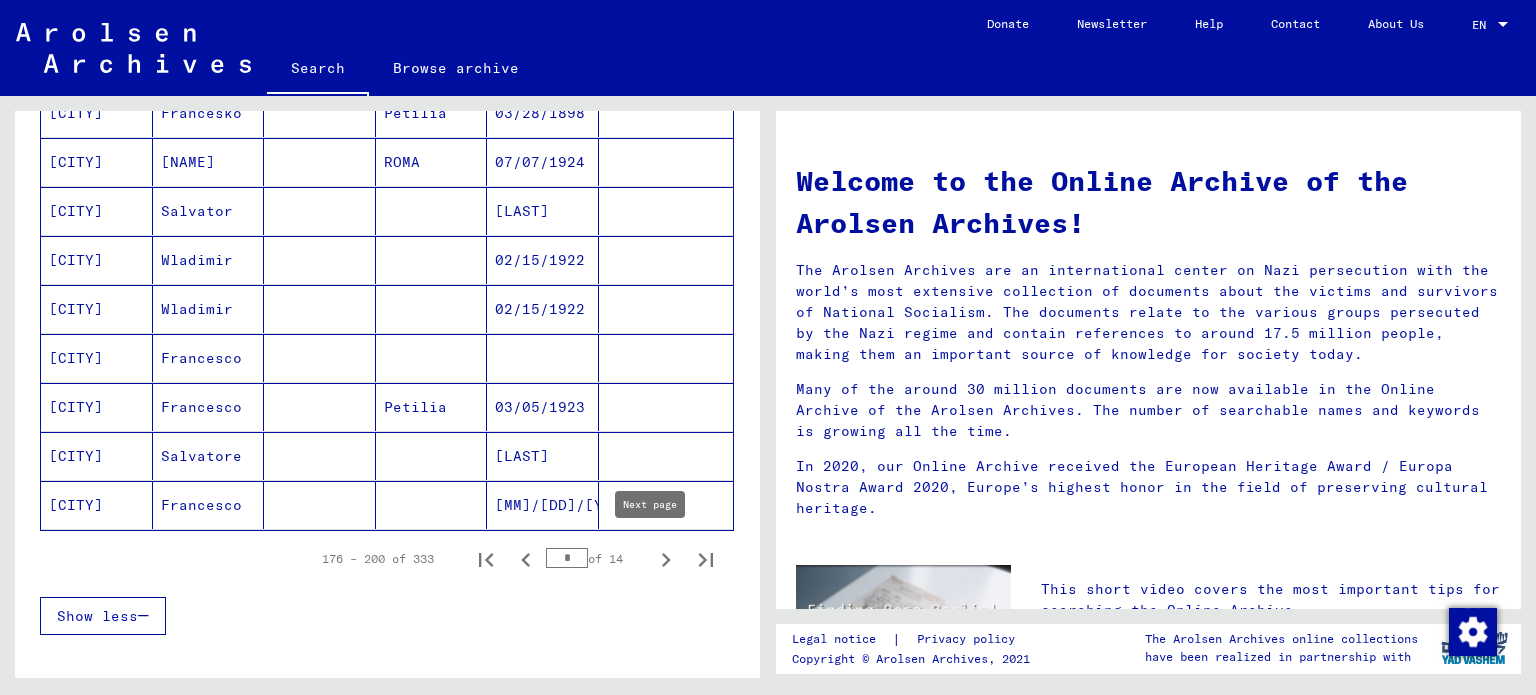 click 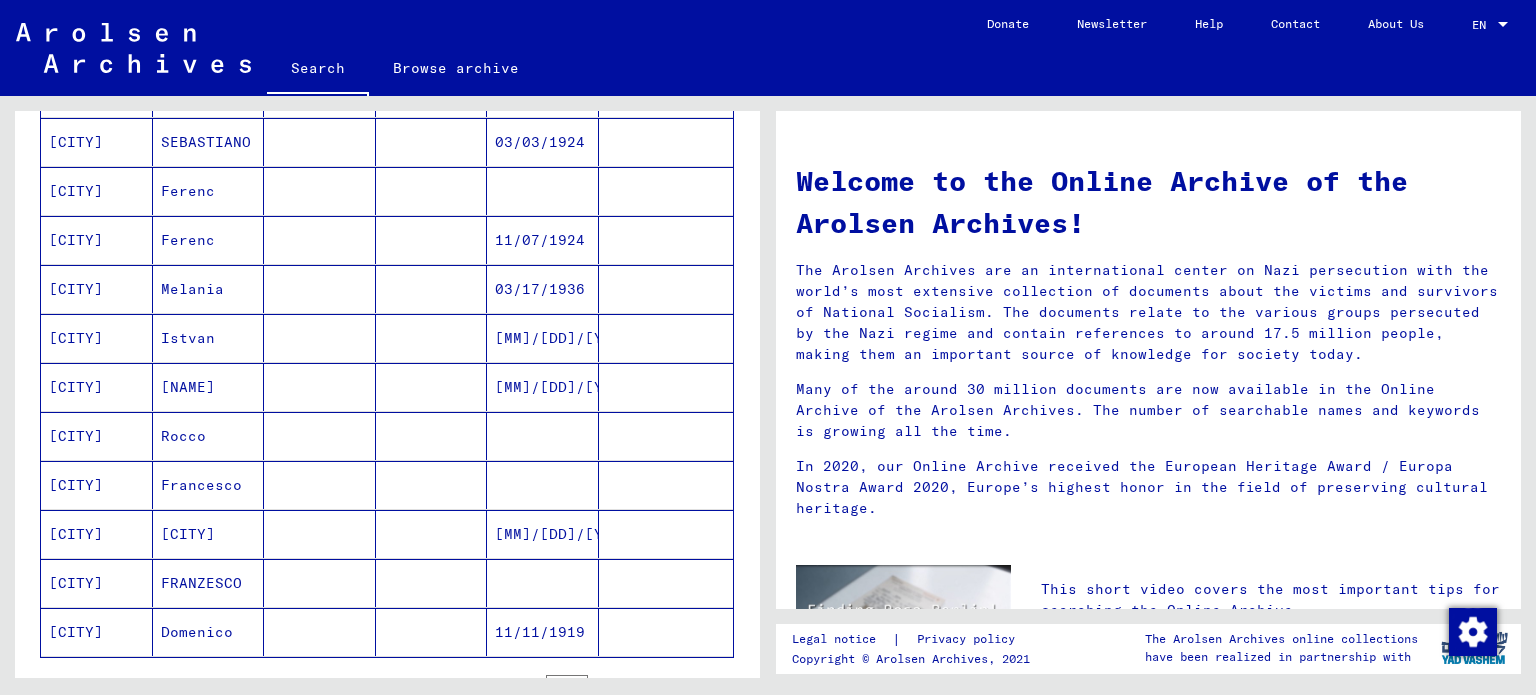 scroll, scrollTop: 1200, scrollLeft: 0, axis: vertical 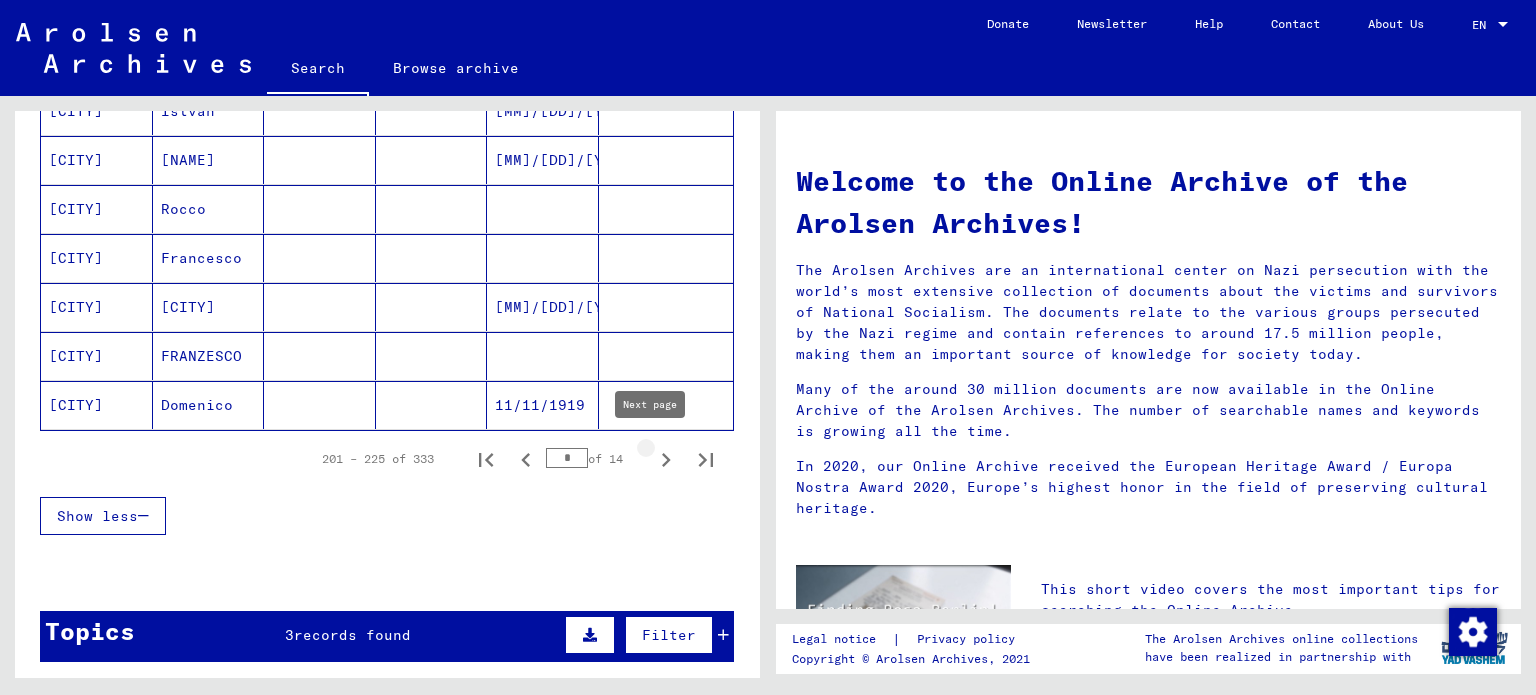 click 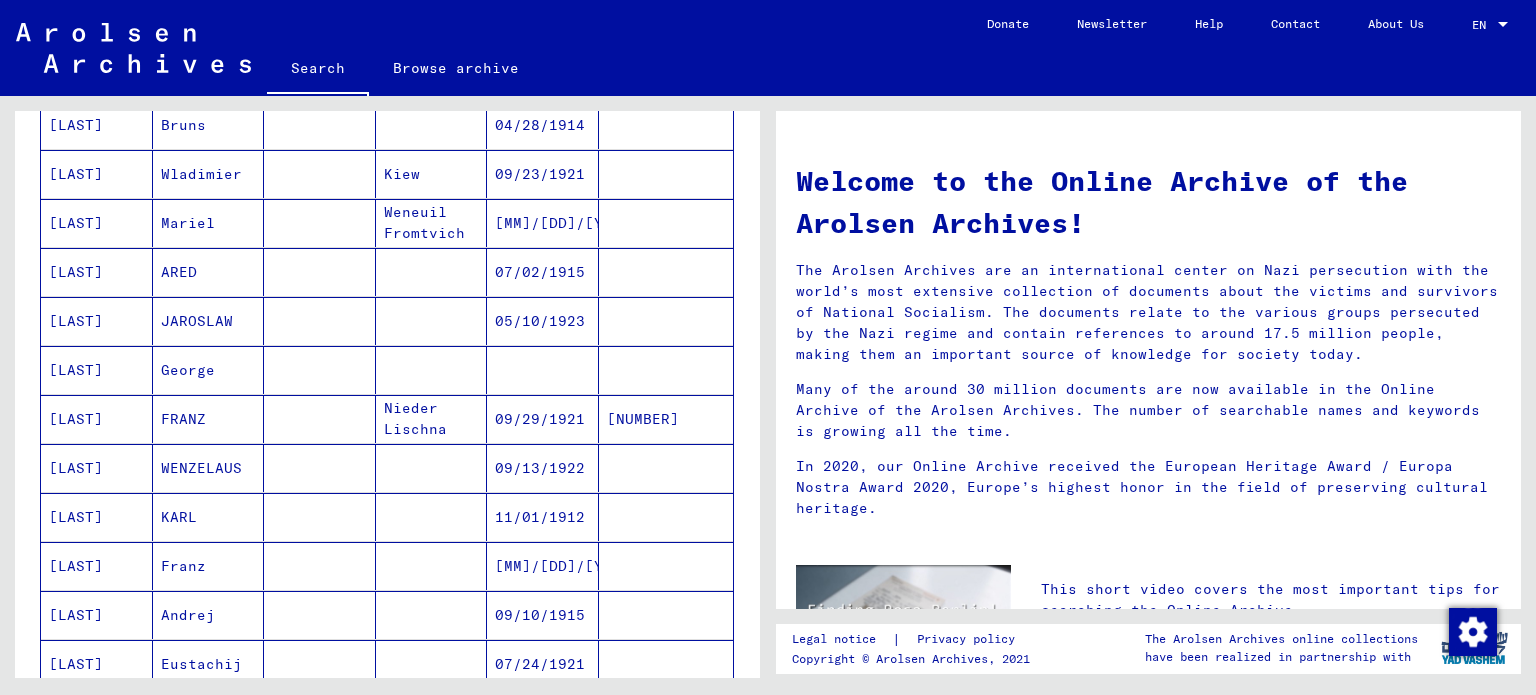 scroll, scrollTop: 200, scrollLeft: 0, axis: vertical 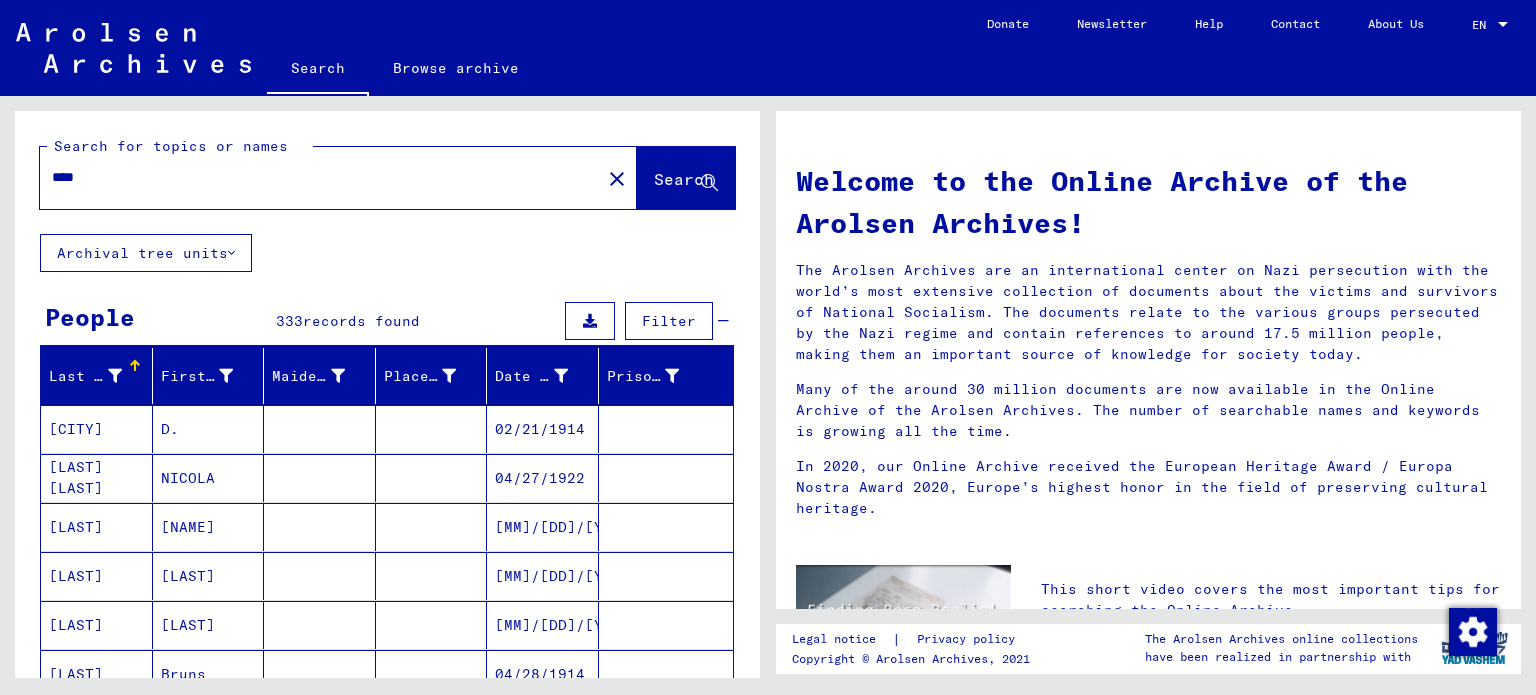drag, startPoint x: 212, startPoint y: 180, endPoint x: 0, endPoint y: 175, distance: 212.05896 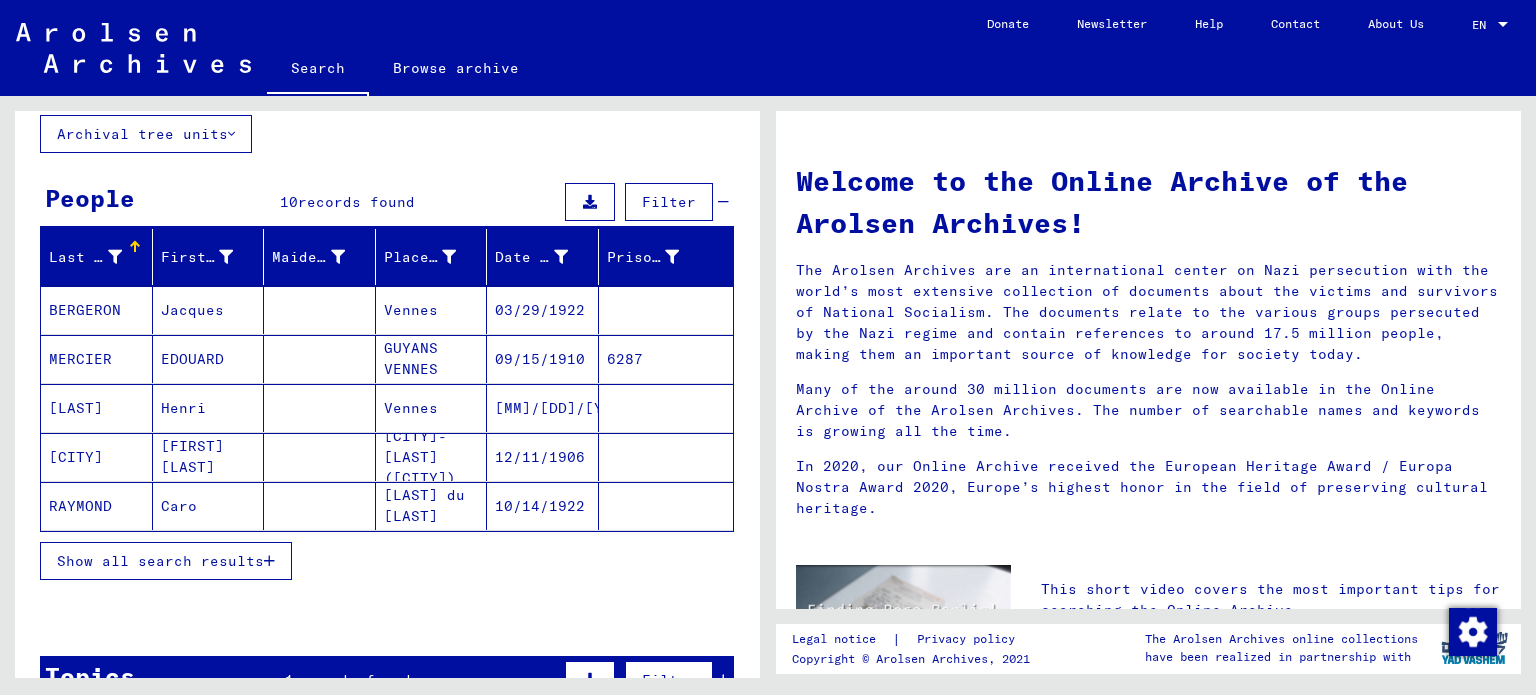 scroll, scrollTop: 200, scrollLeft: 0, axis: vertical 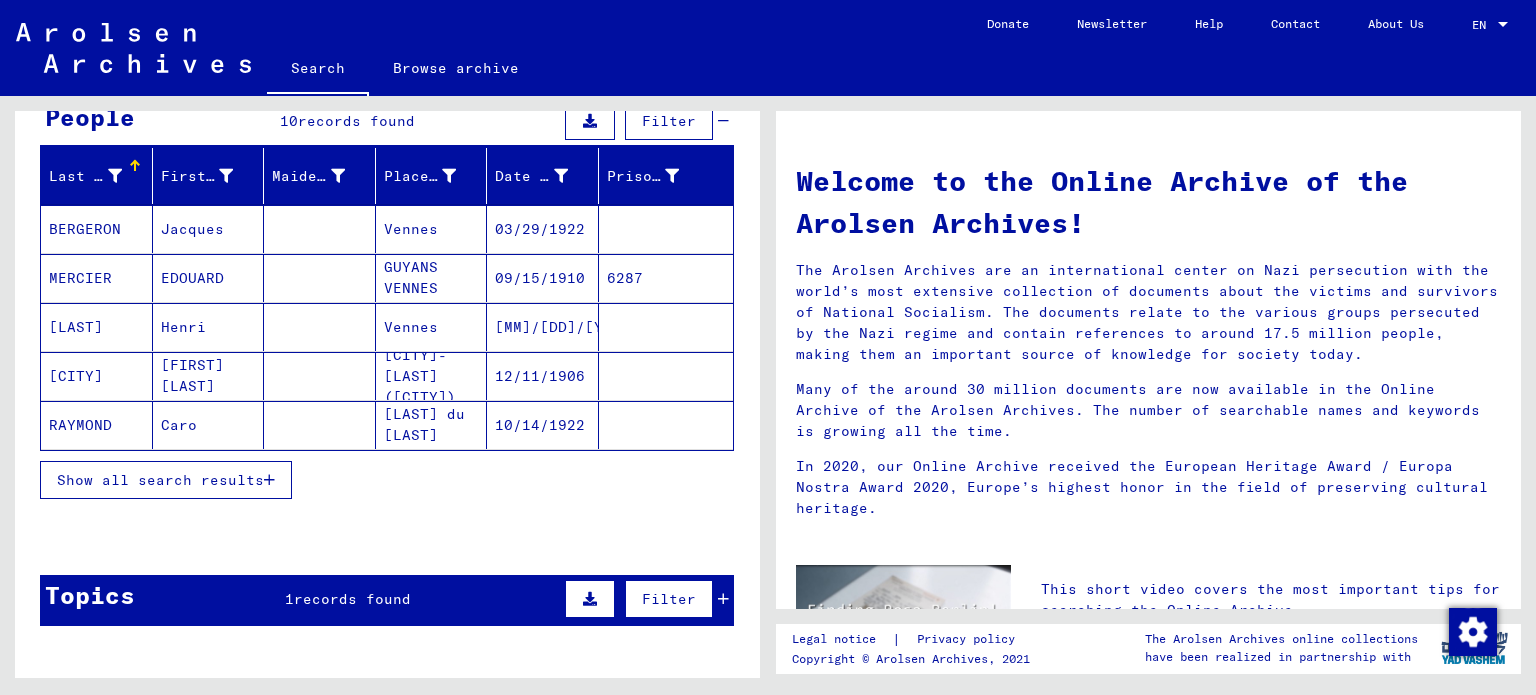 click on "Show all search results" at bounding box center (160, 480) 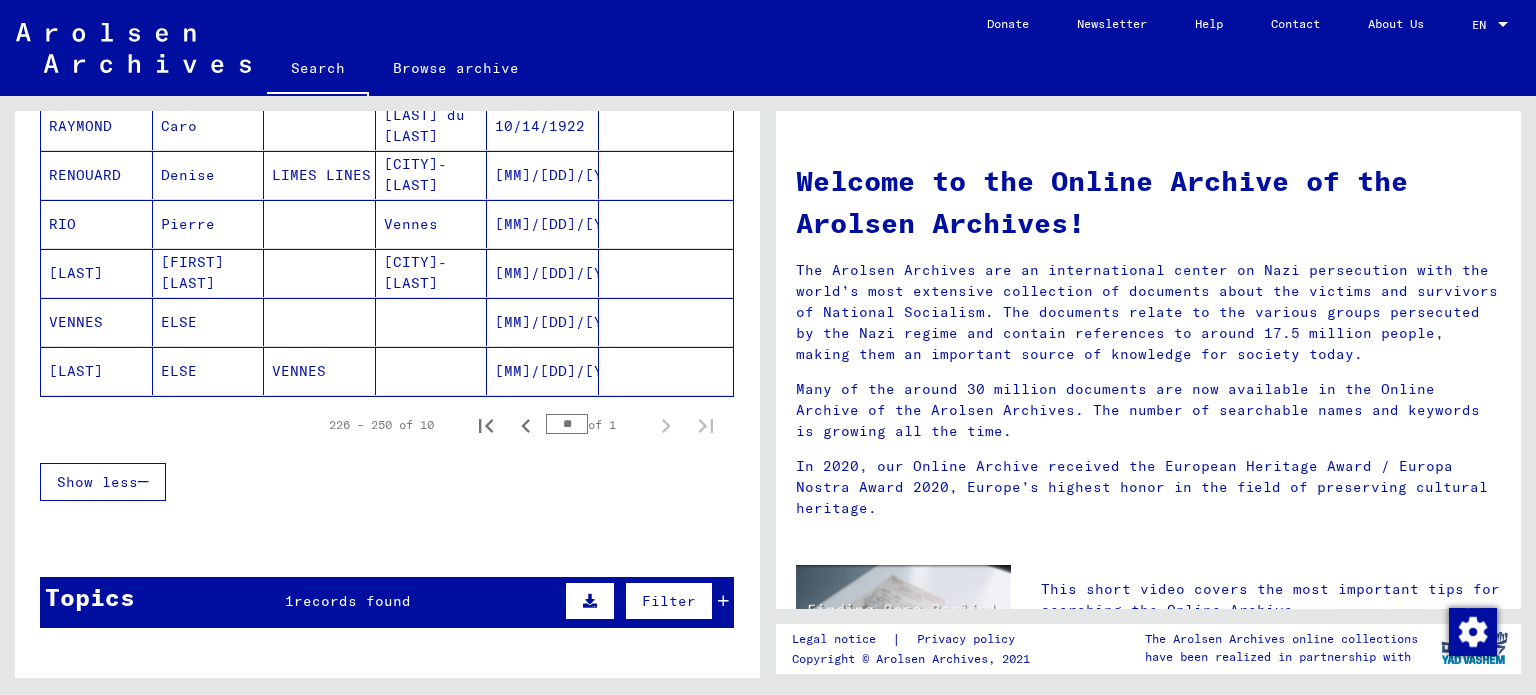 scroll, scrollTop: 500, scrollLeft: 0, axis: vertical 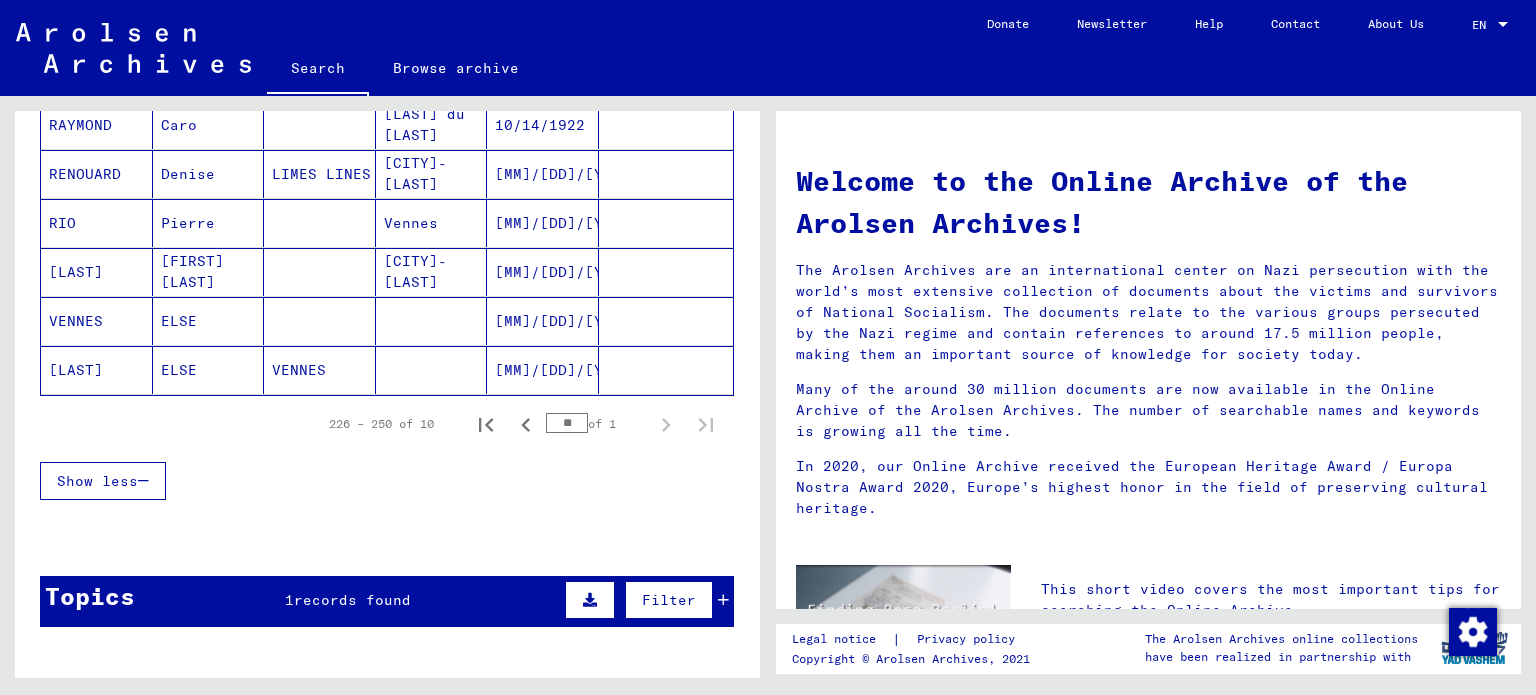 click on "VENNES" at bounding box center (97, 370) 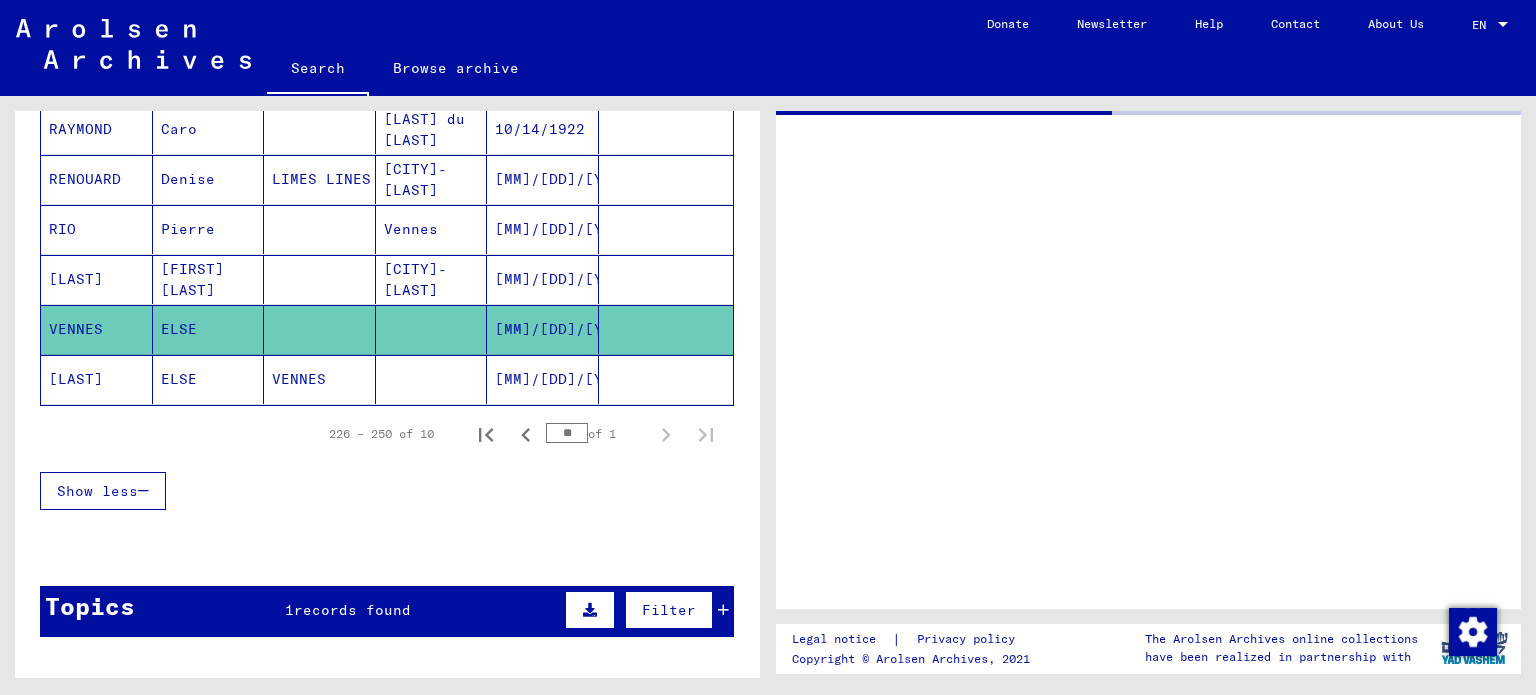 scroll, scrollTop: 504, scrollLeft: 0, axis: vertical 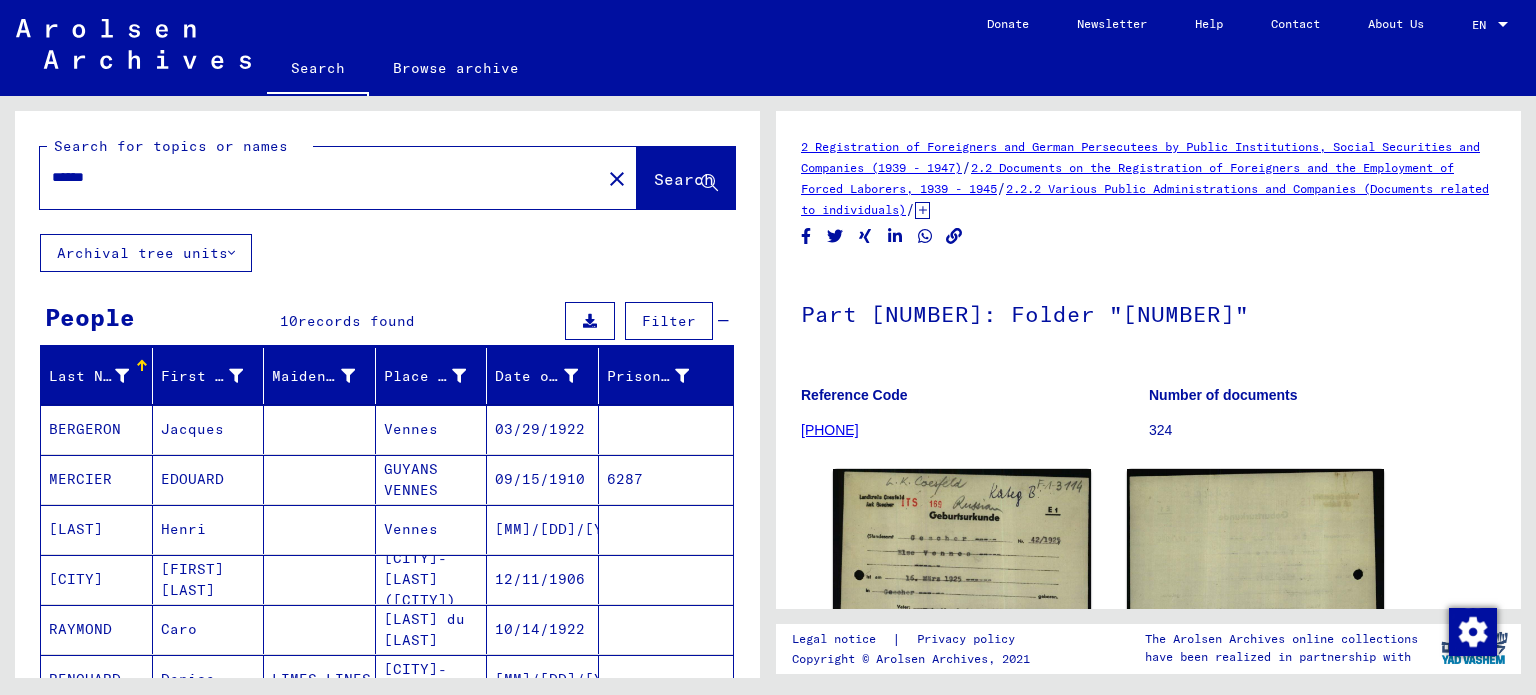drag, startPoint x: 130, startPoint y: 183, endPoint x: 46, endPoint y: 191, distance: 84.38009 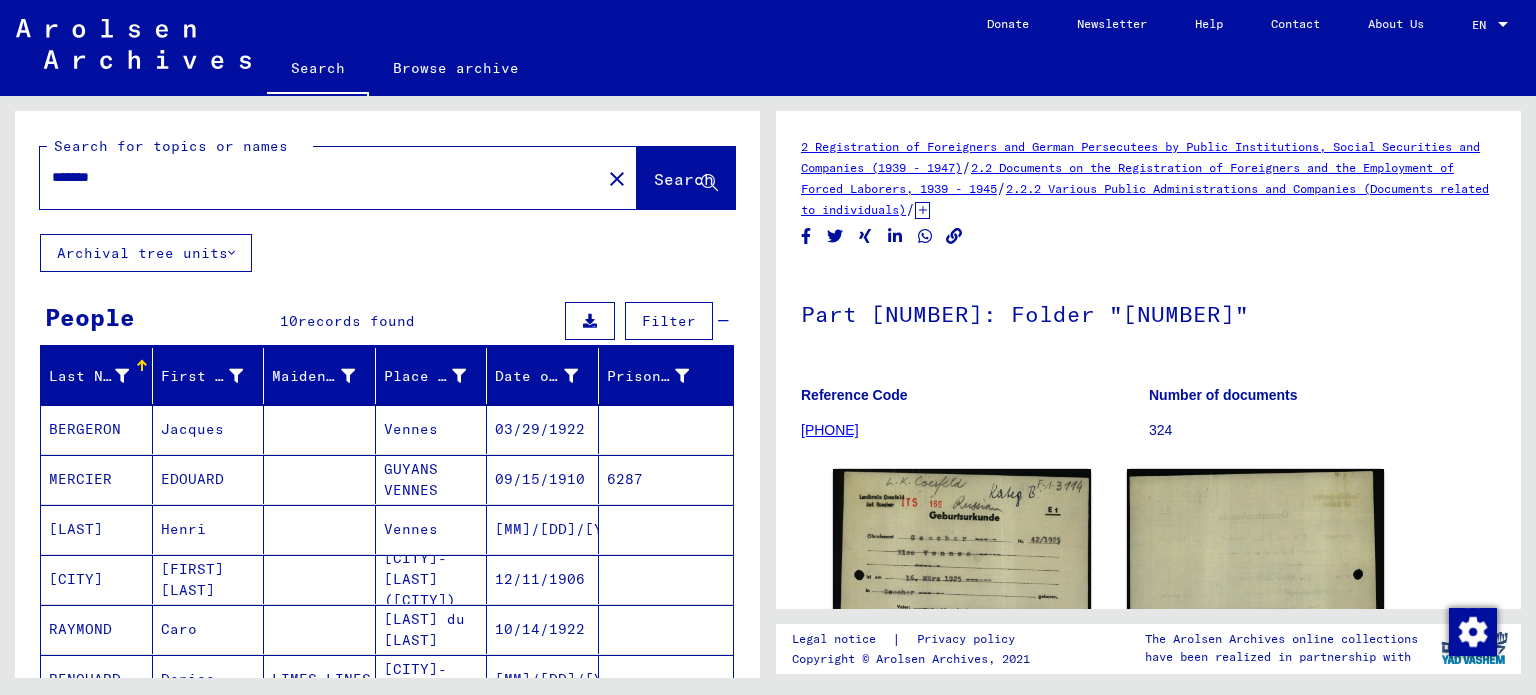 type on "*******" 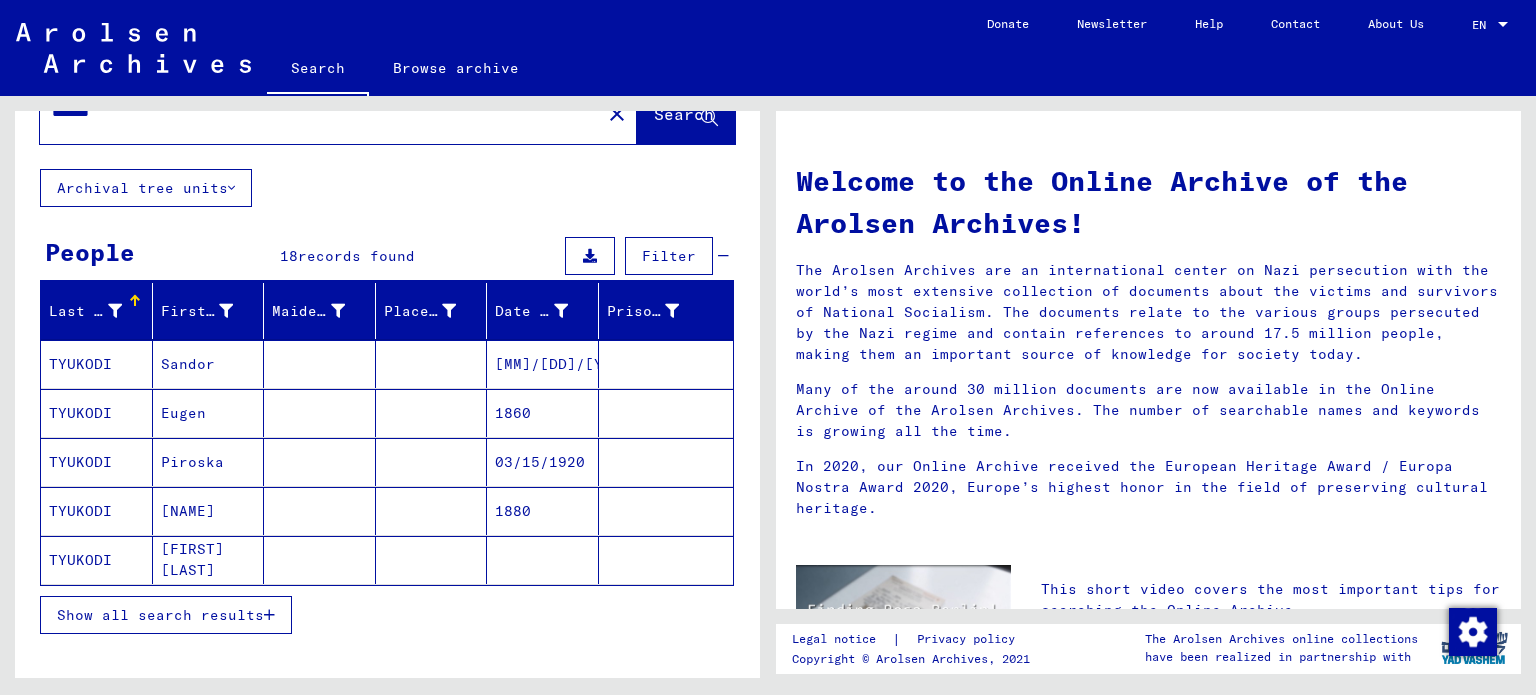 scroll, scrollTop: 100, scrollLeft: 0, axis: vertical 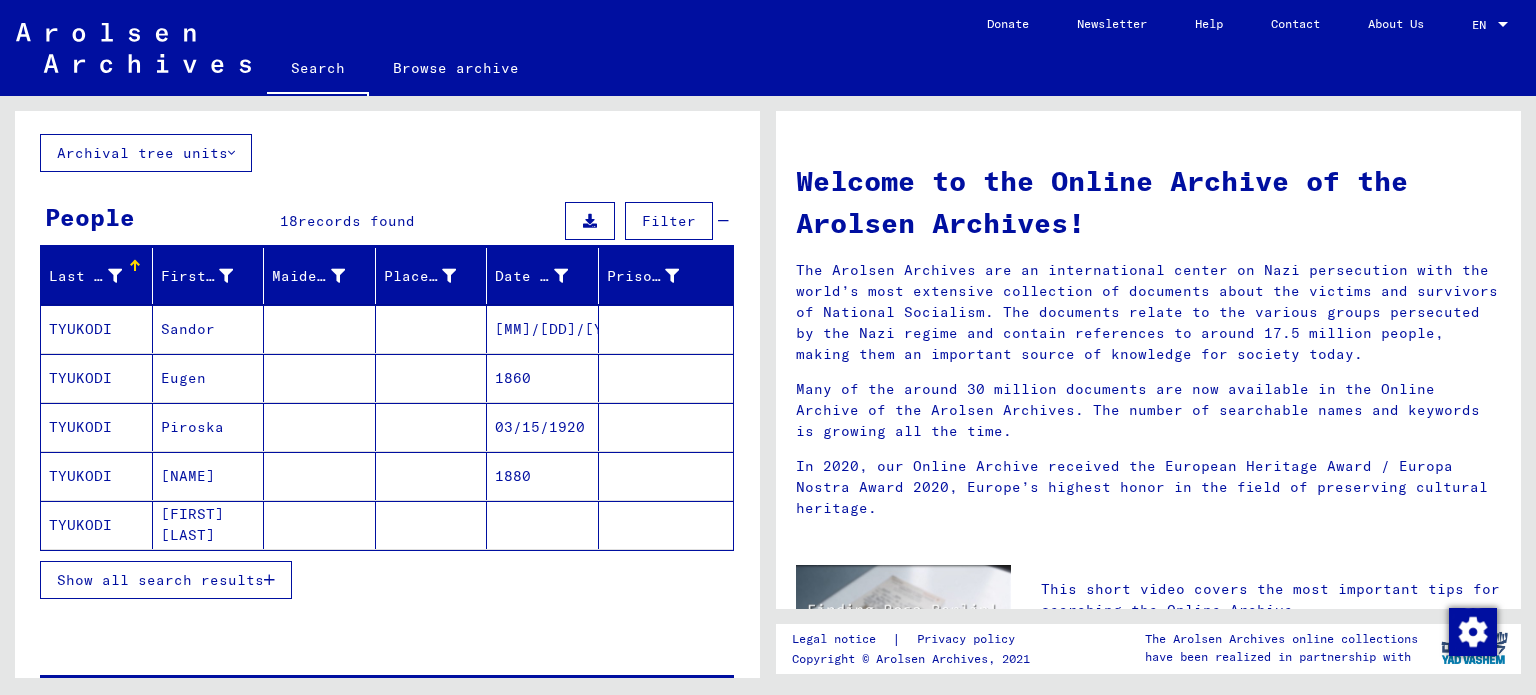 click on "Sandor" at bounding box center (209, 378) 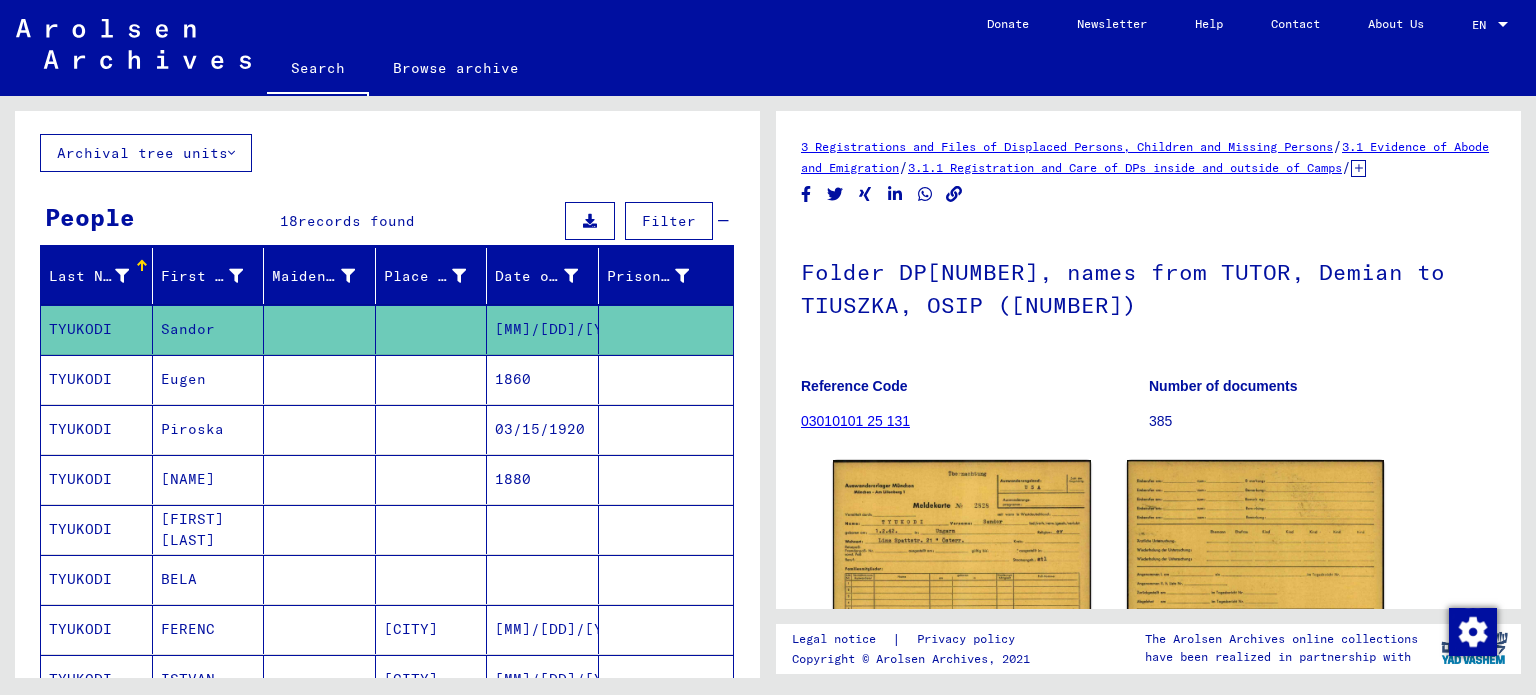 scroll, scrollTop: 0, scrollLeft: 0, axis: both 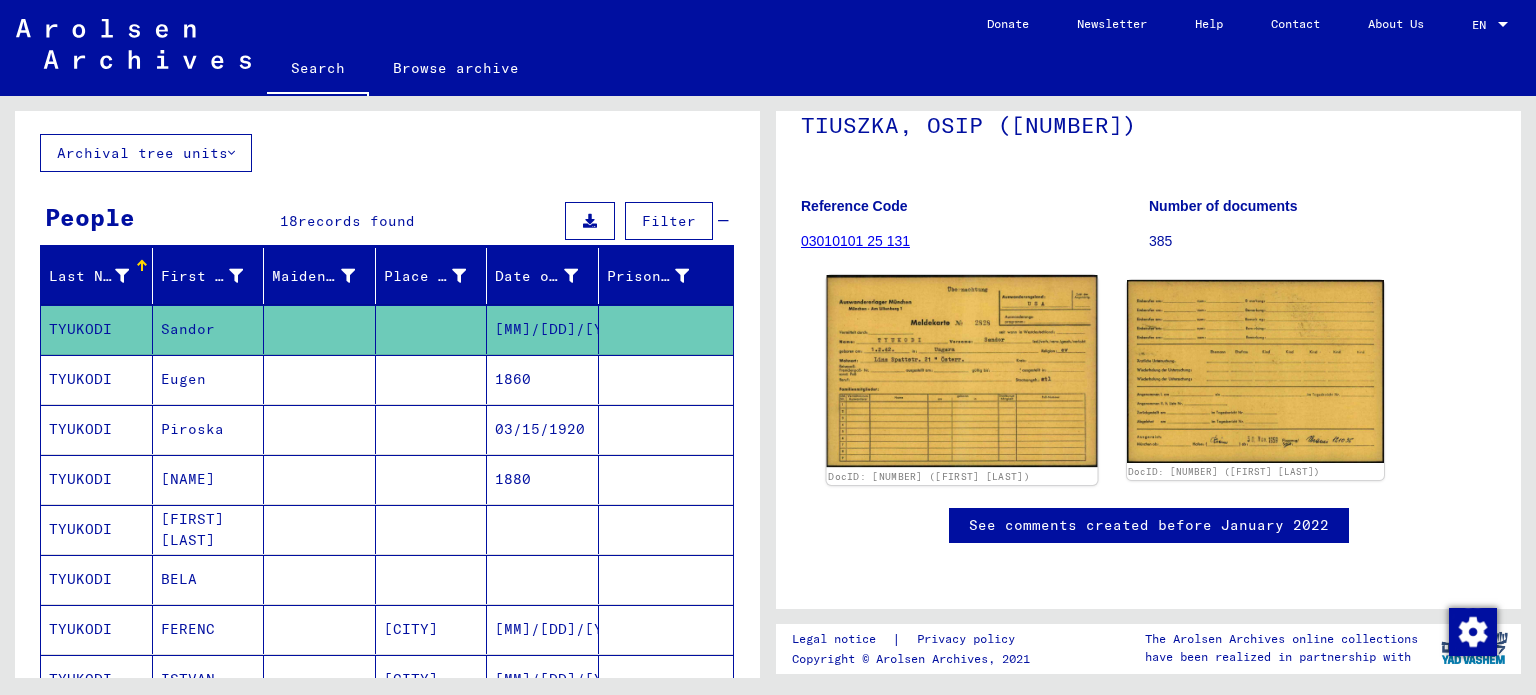 click 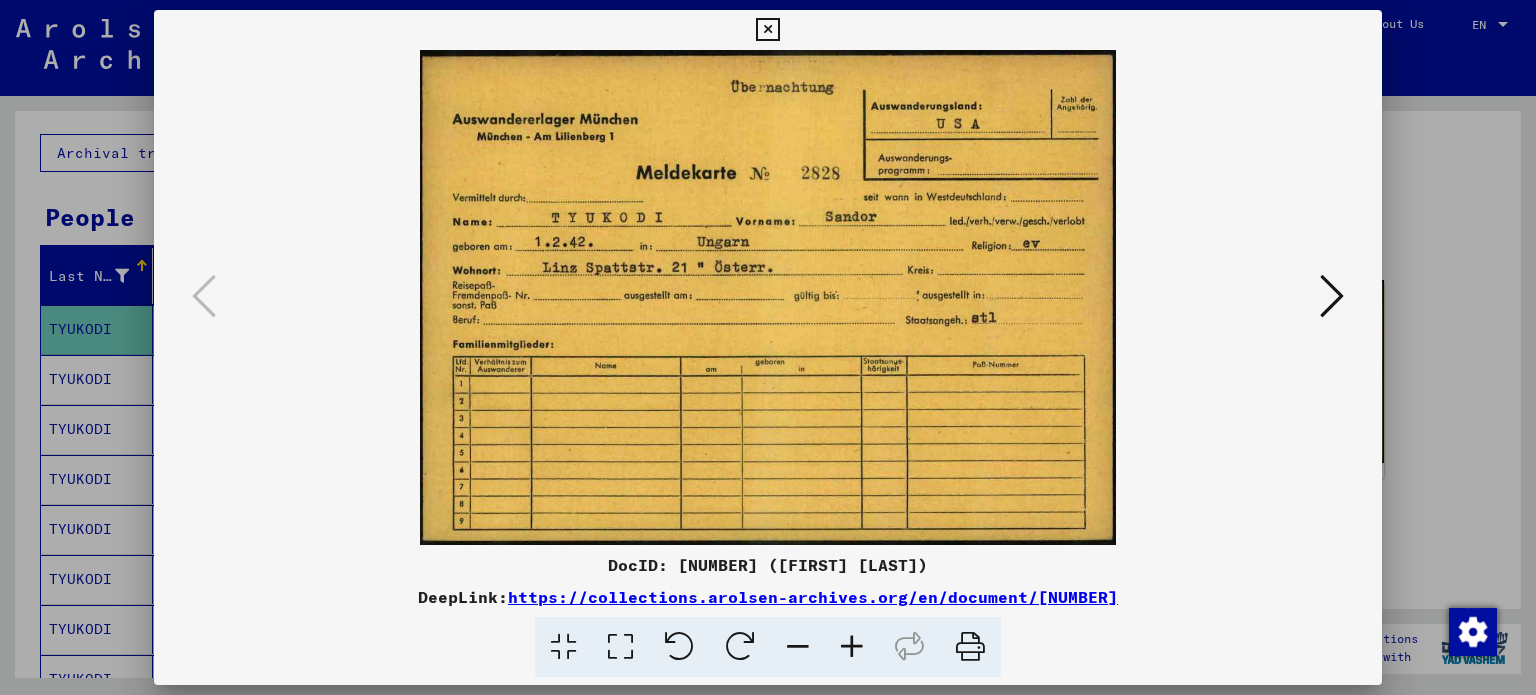 click at bounding box center (1332, 296) 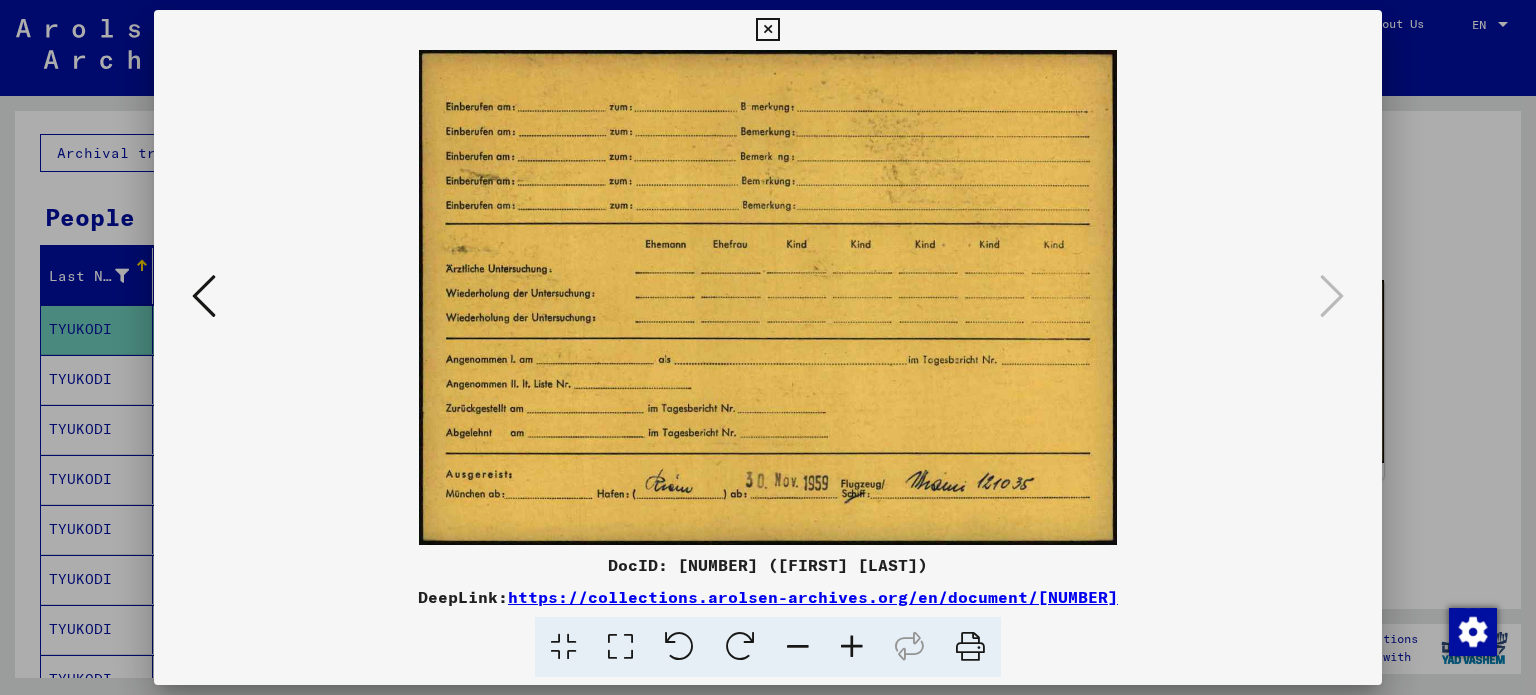 click at bounding box center (204, 296) 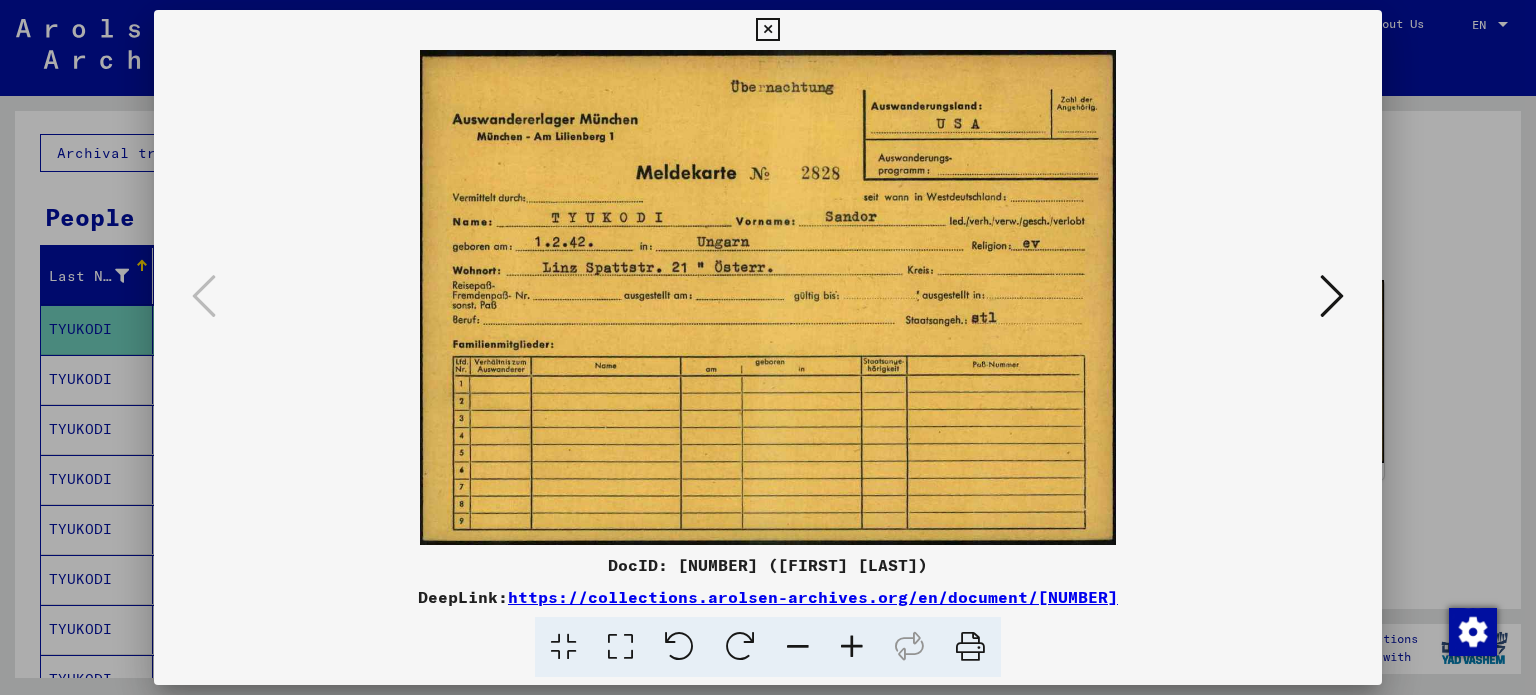 click at bounding box center [767, 30] 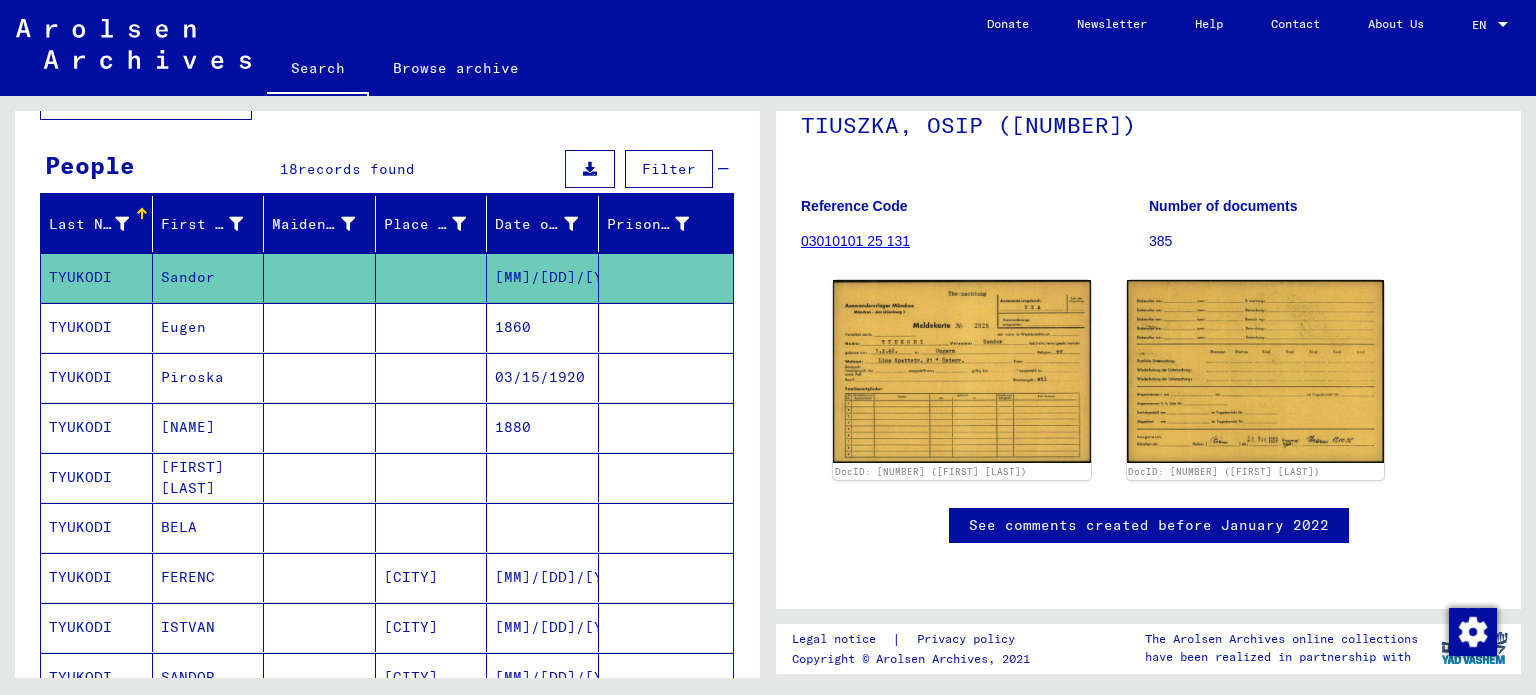 scroll, scrollTop: 200, scrollLeft: 0, axis: vertical 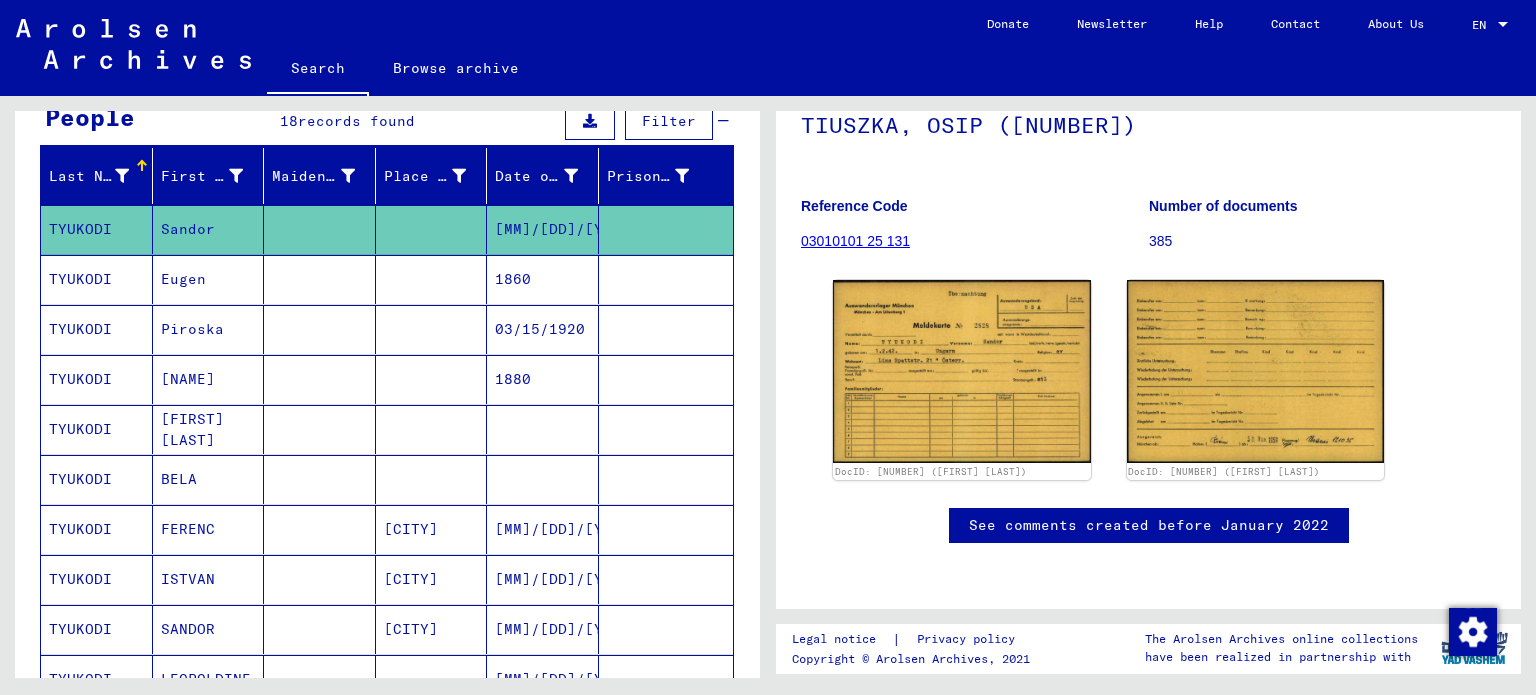 click on "Piroska" at bounding box center [209, 379] 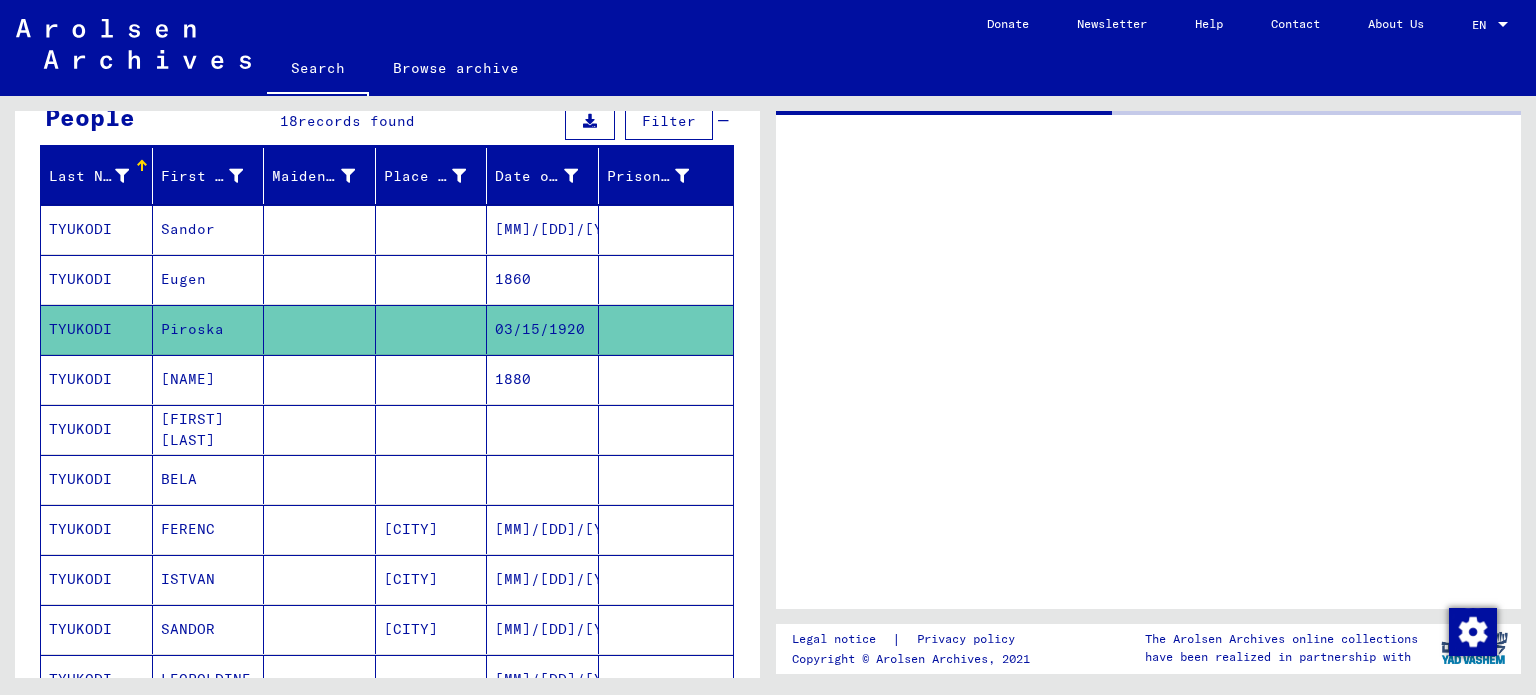 scroll, scrollTop: 0, scrollLeft: 0, axis: both 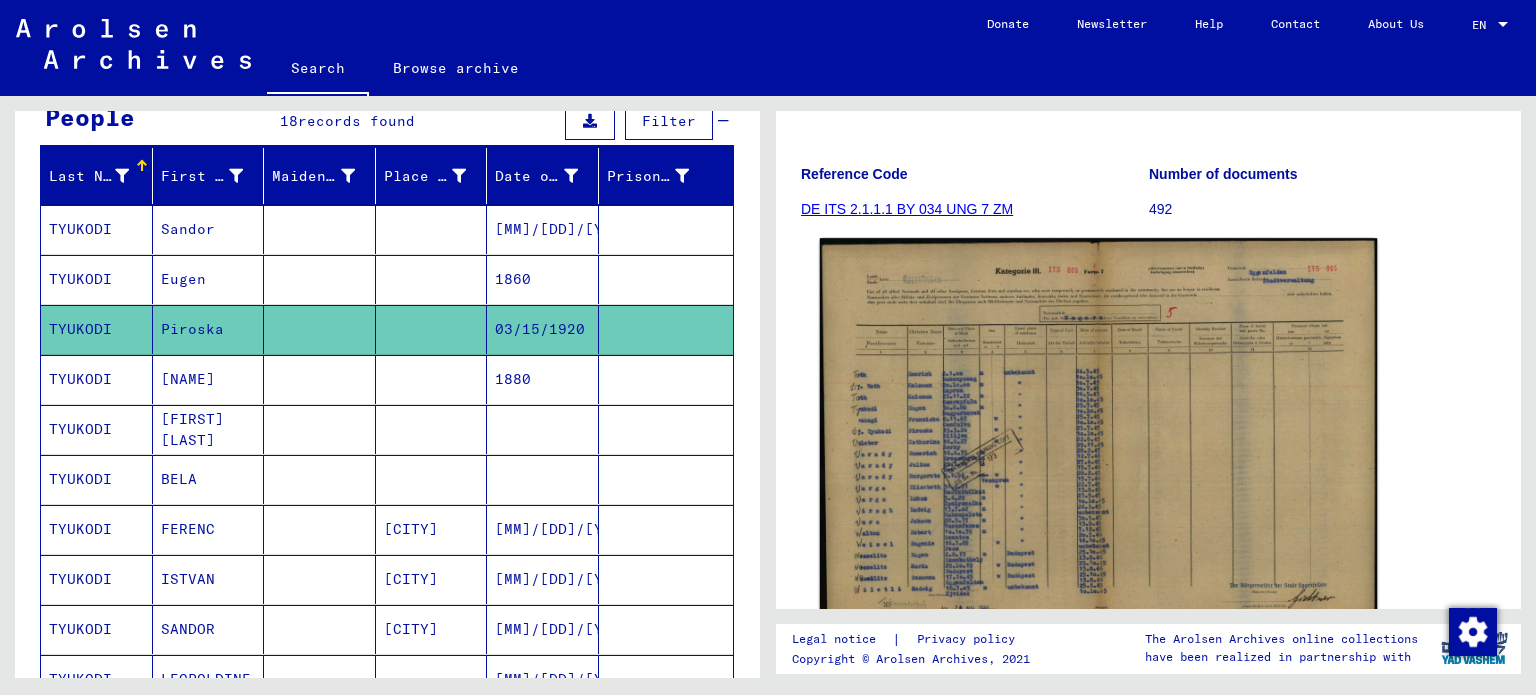 click 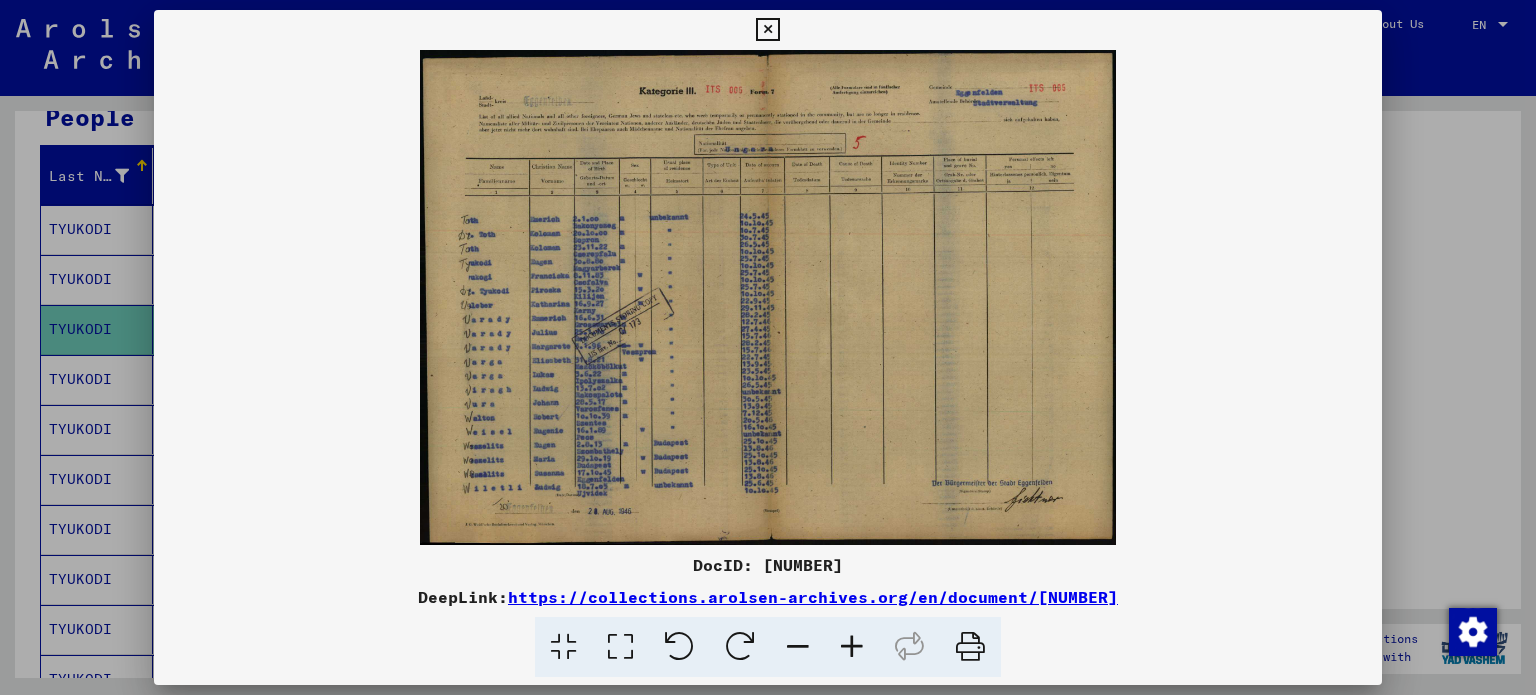 click at bounding box center (767, 30) 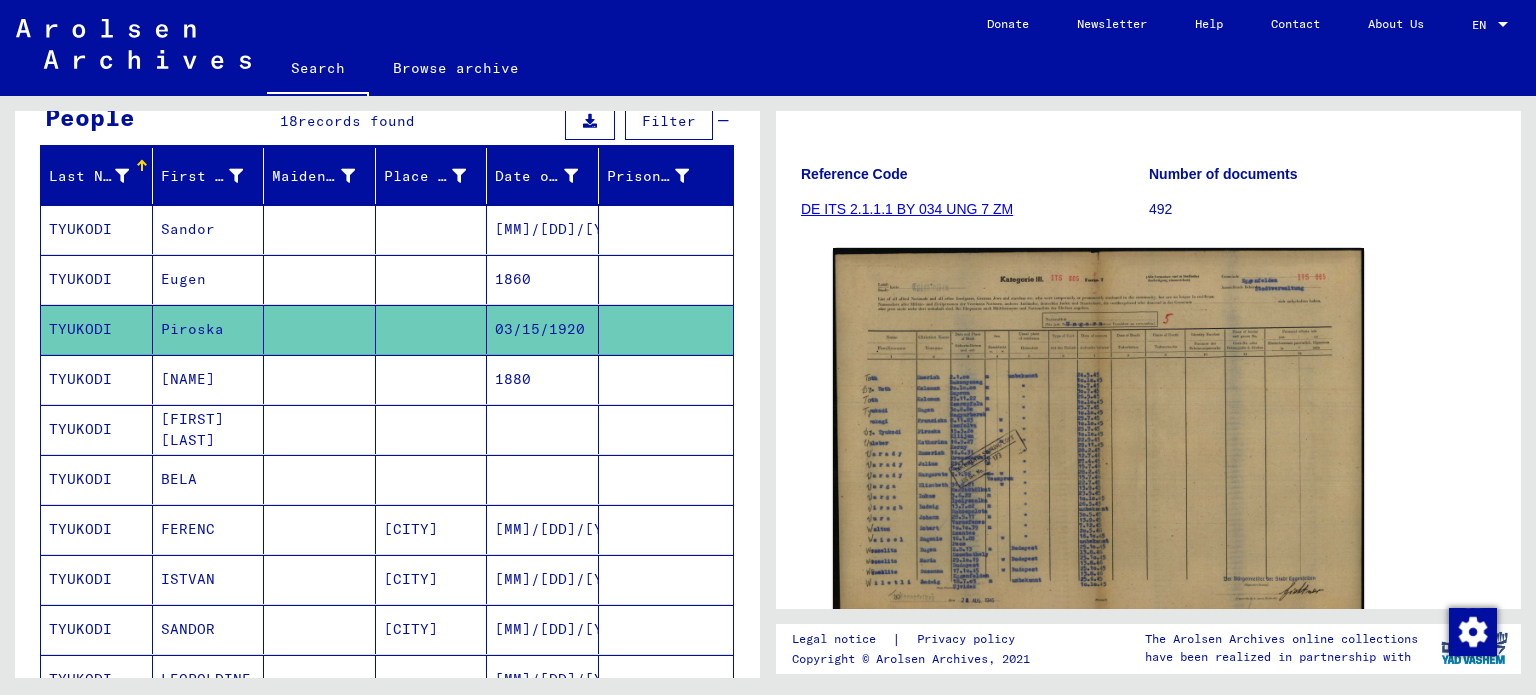 click on "Search   Browse archive   Detailed questions/information about the documents? Send us an inquiry for free.  Donate Newsletter Help Contact About Us EN EN" 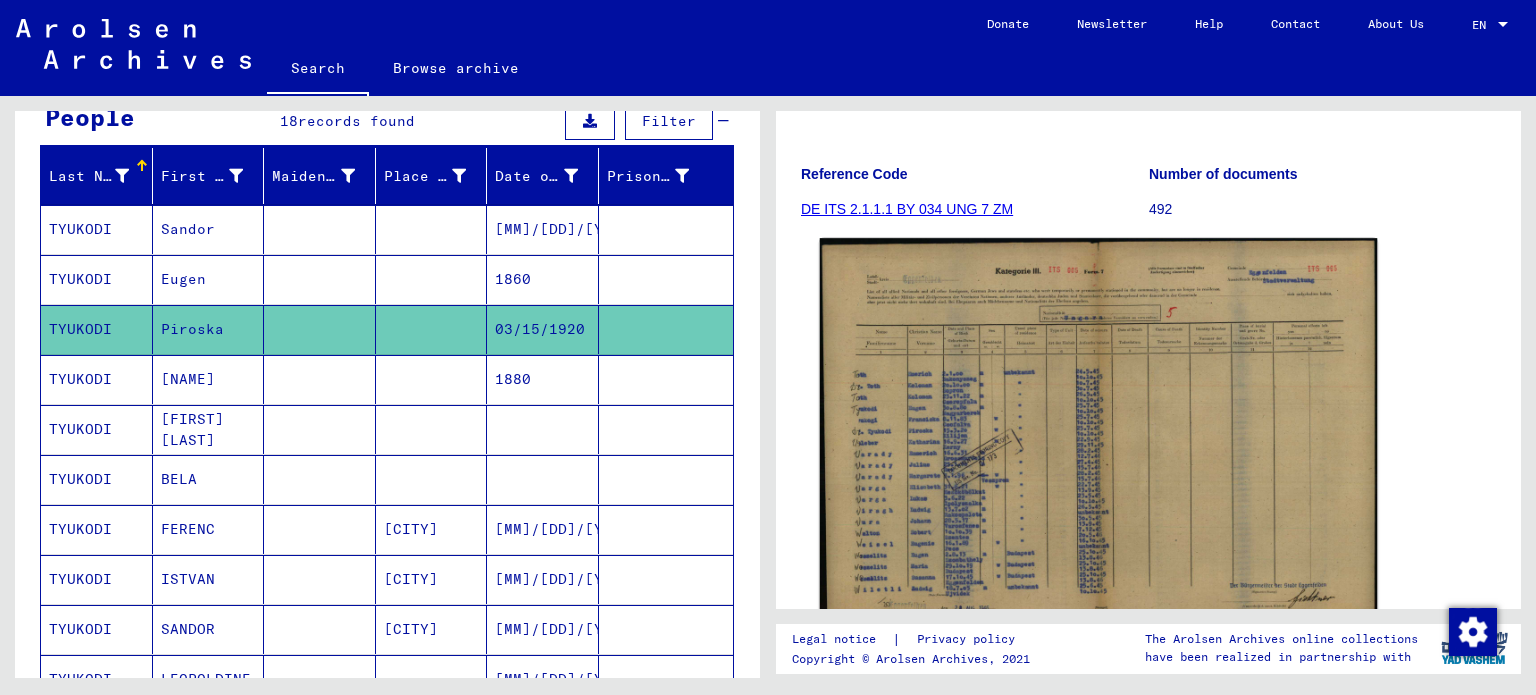 click 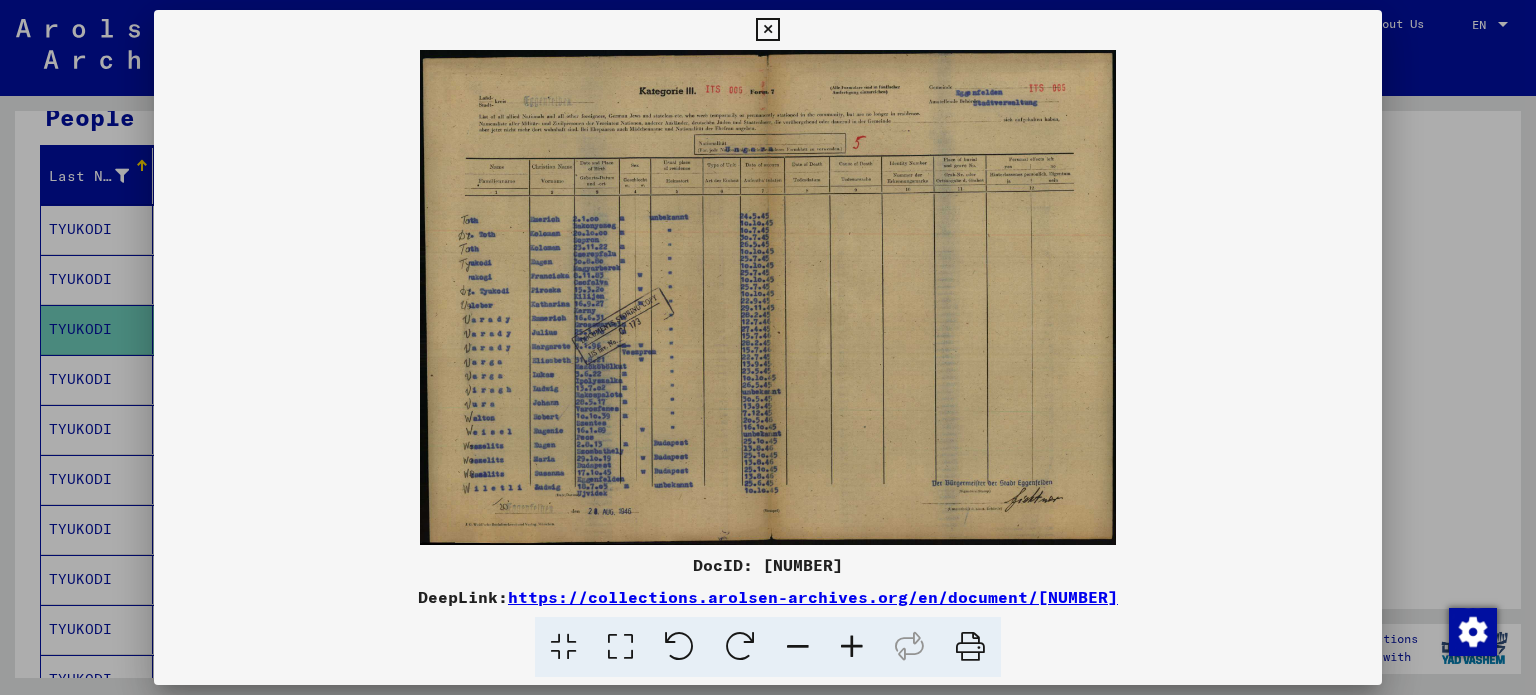 click at bounding box center [852, 647] 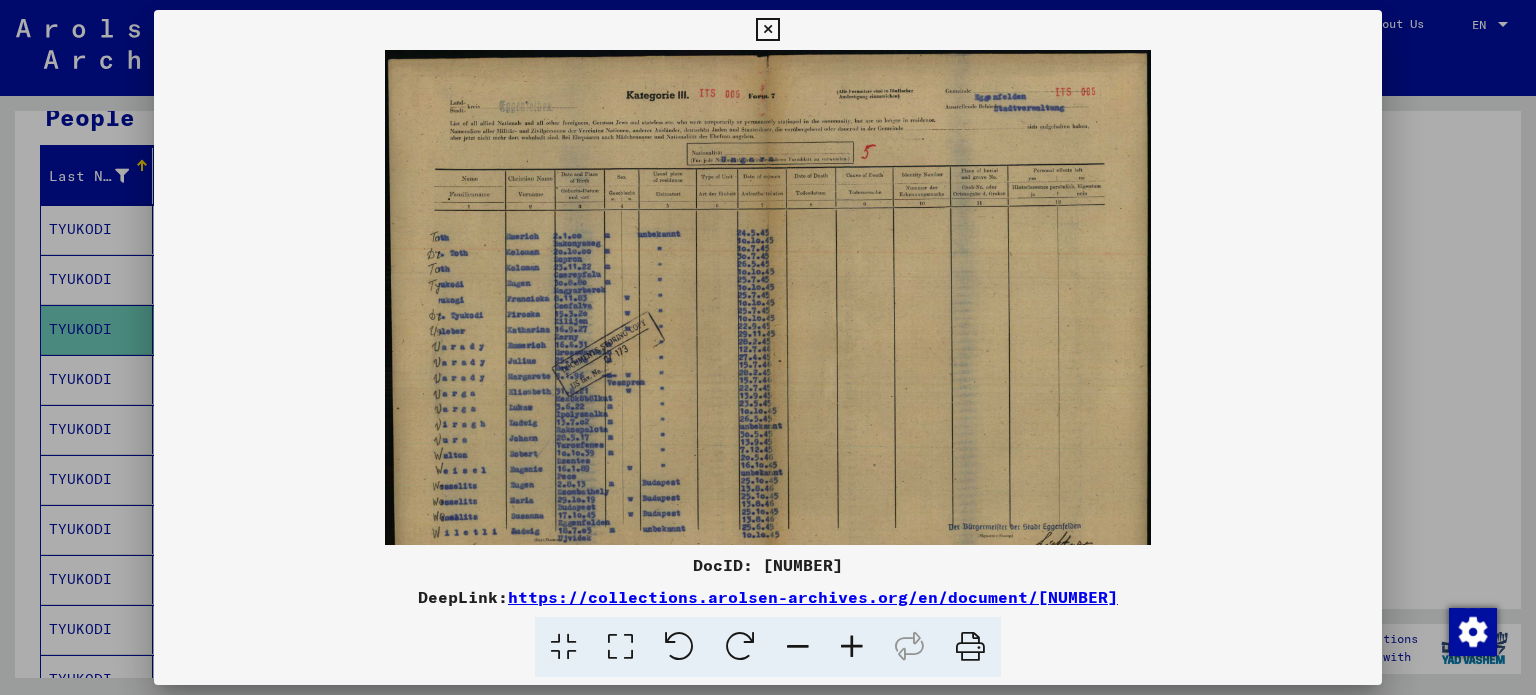click at bounding box center [852, 647] 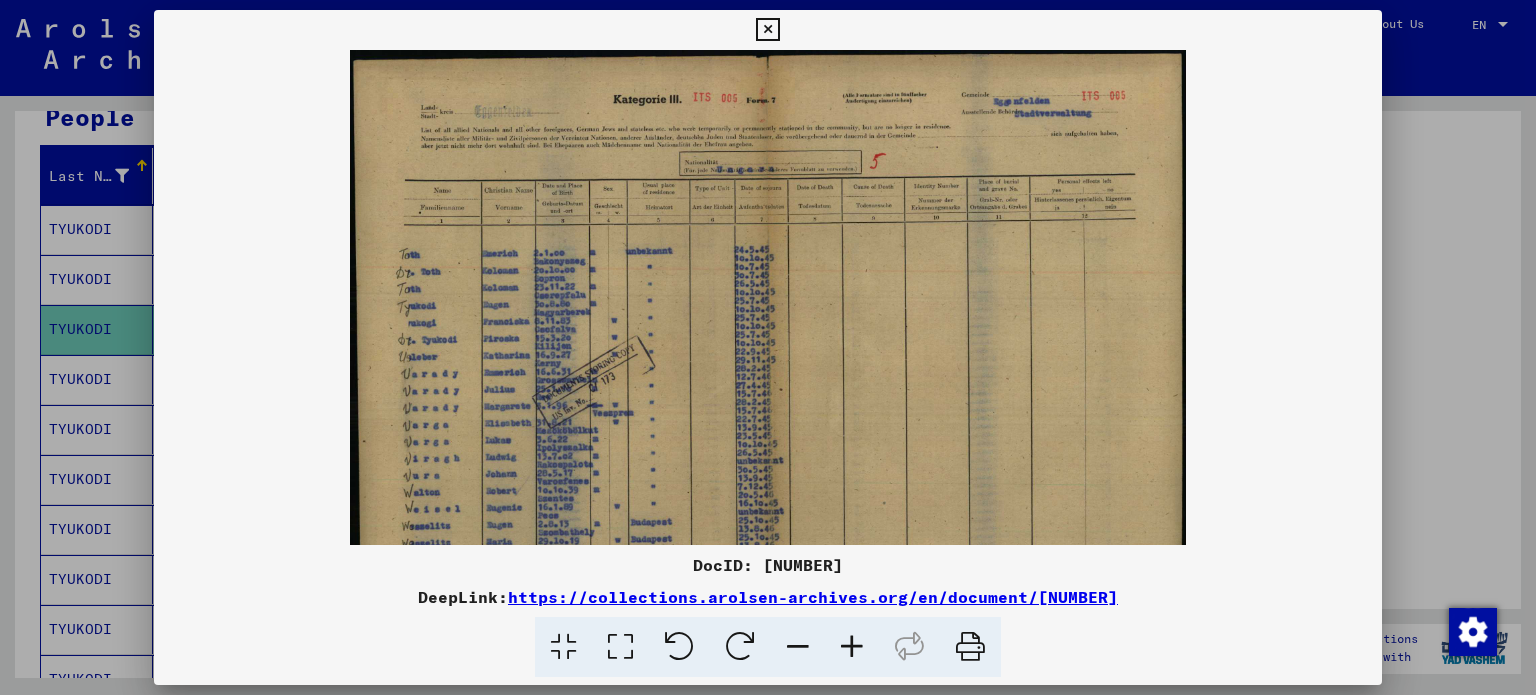 click at bounding box center (852, 647) 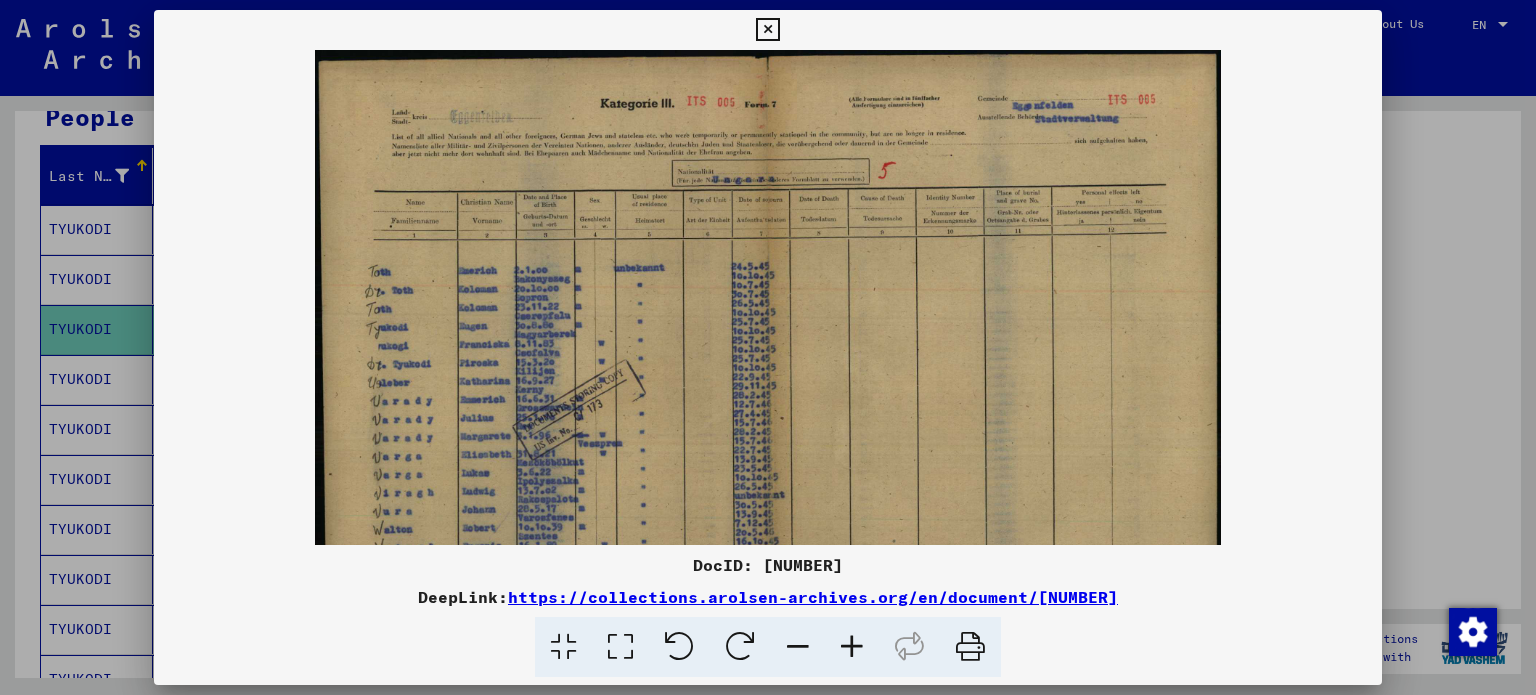 click at bounding box center [852, 647] 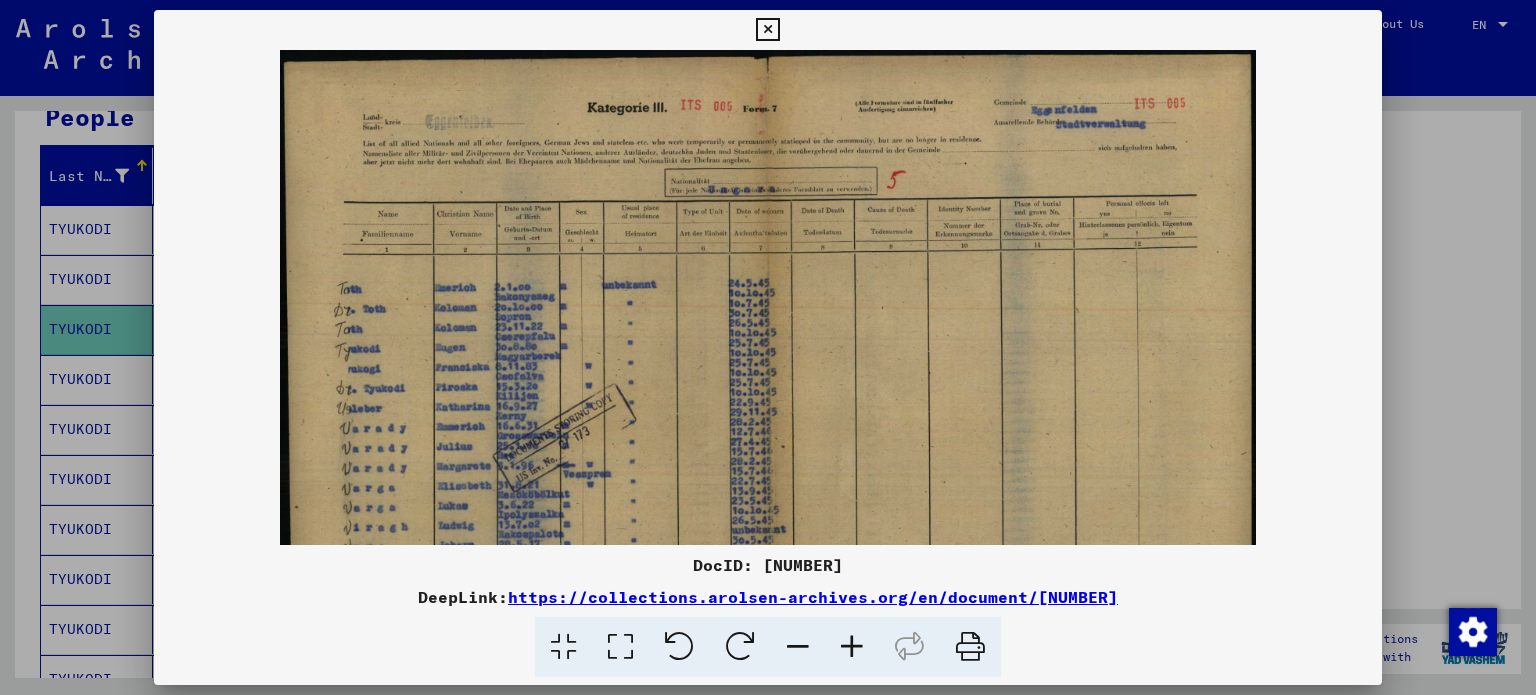 click at bounding box center (852, 647) 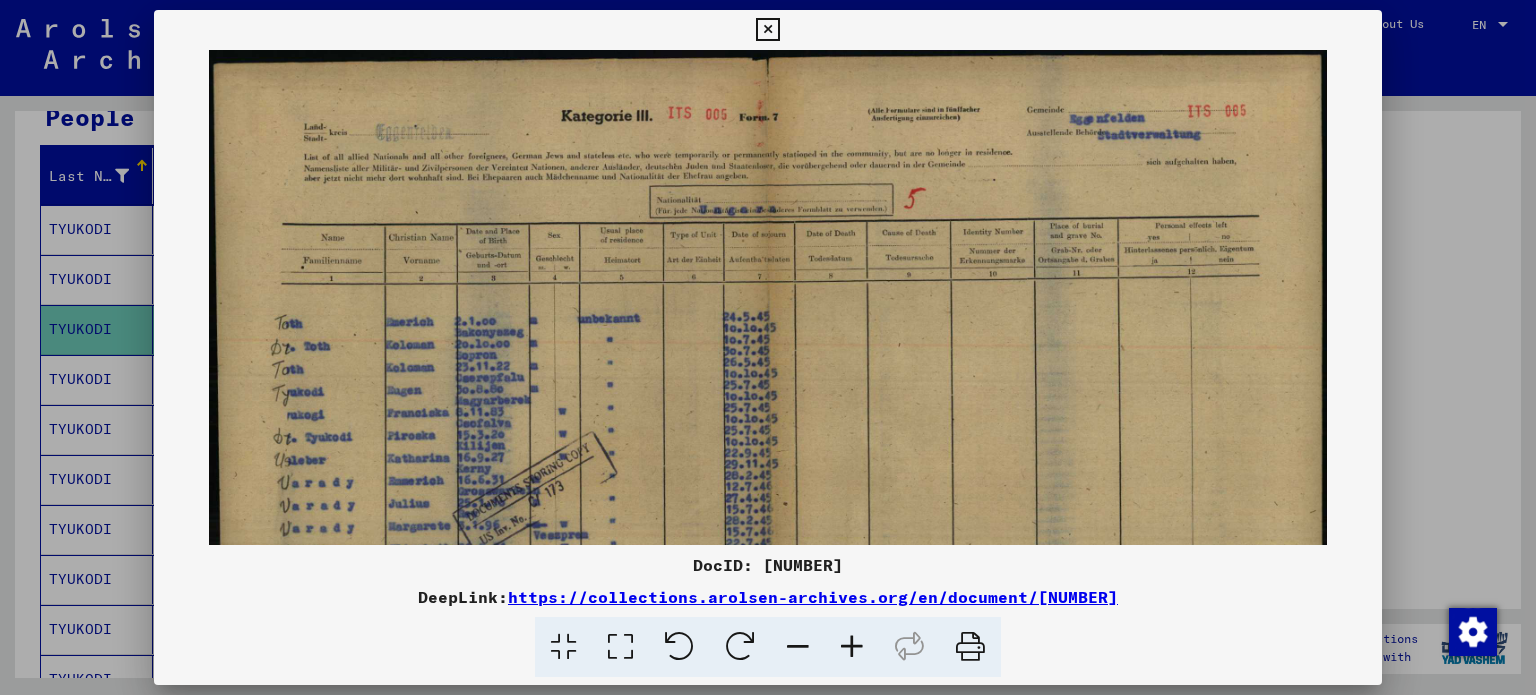 click at bounding box center (852, 647) 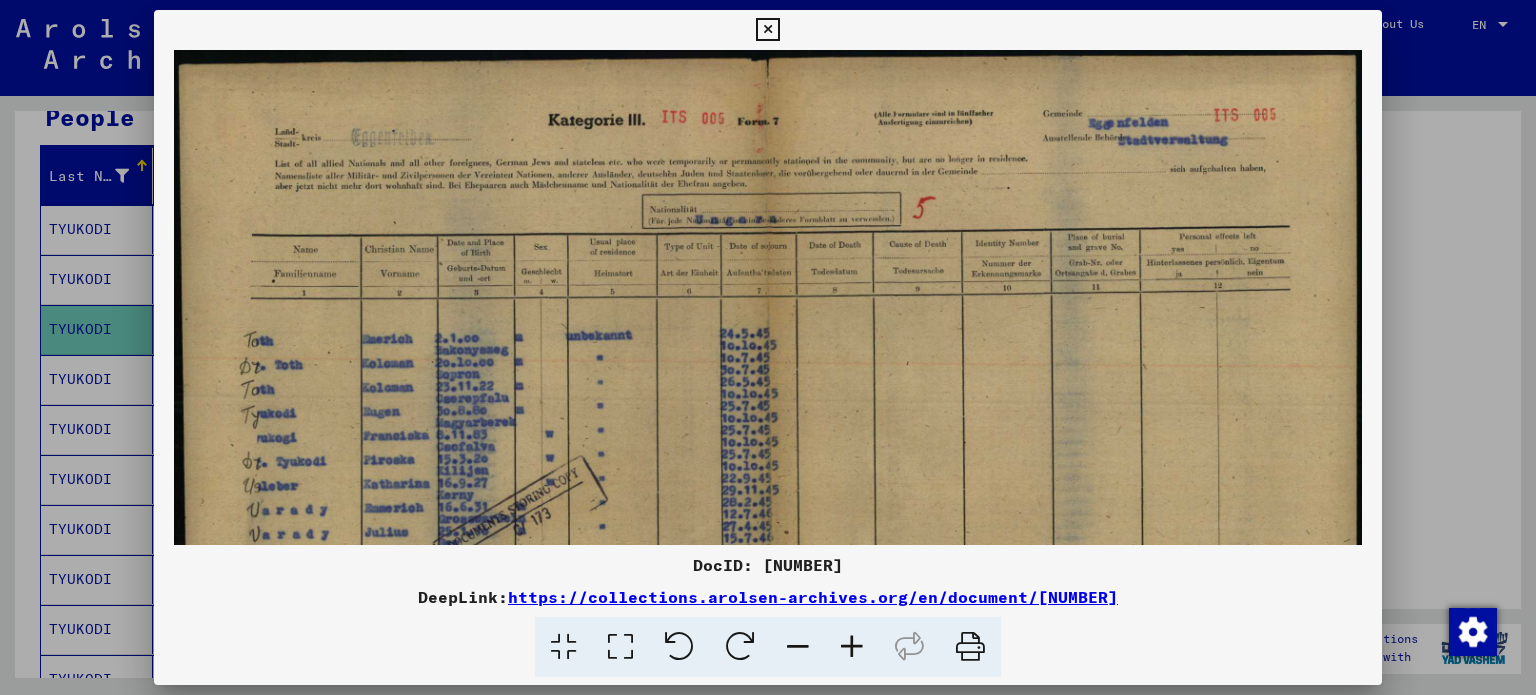 click at bounding box center (852, 647) 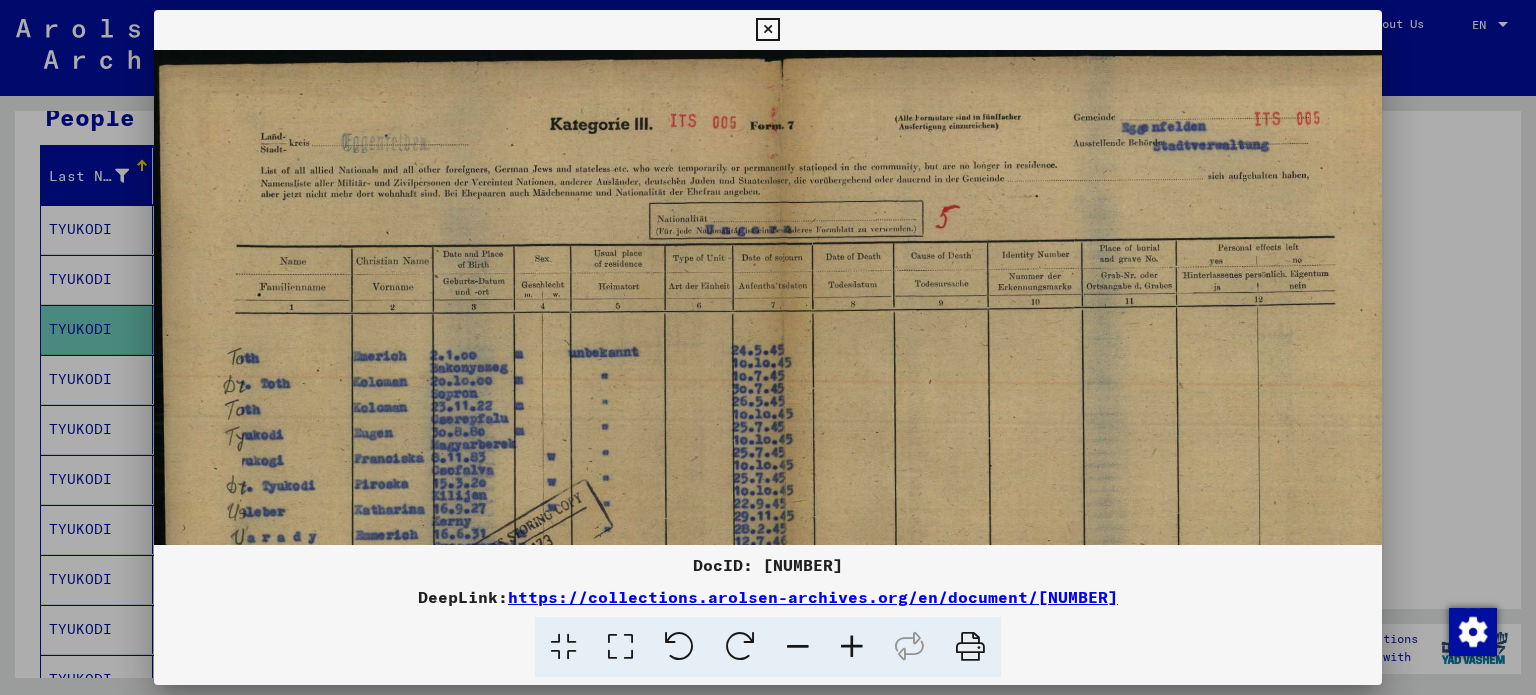 click at bounding box center (852, 647) 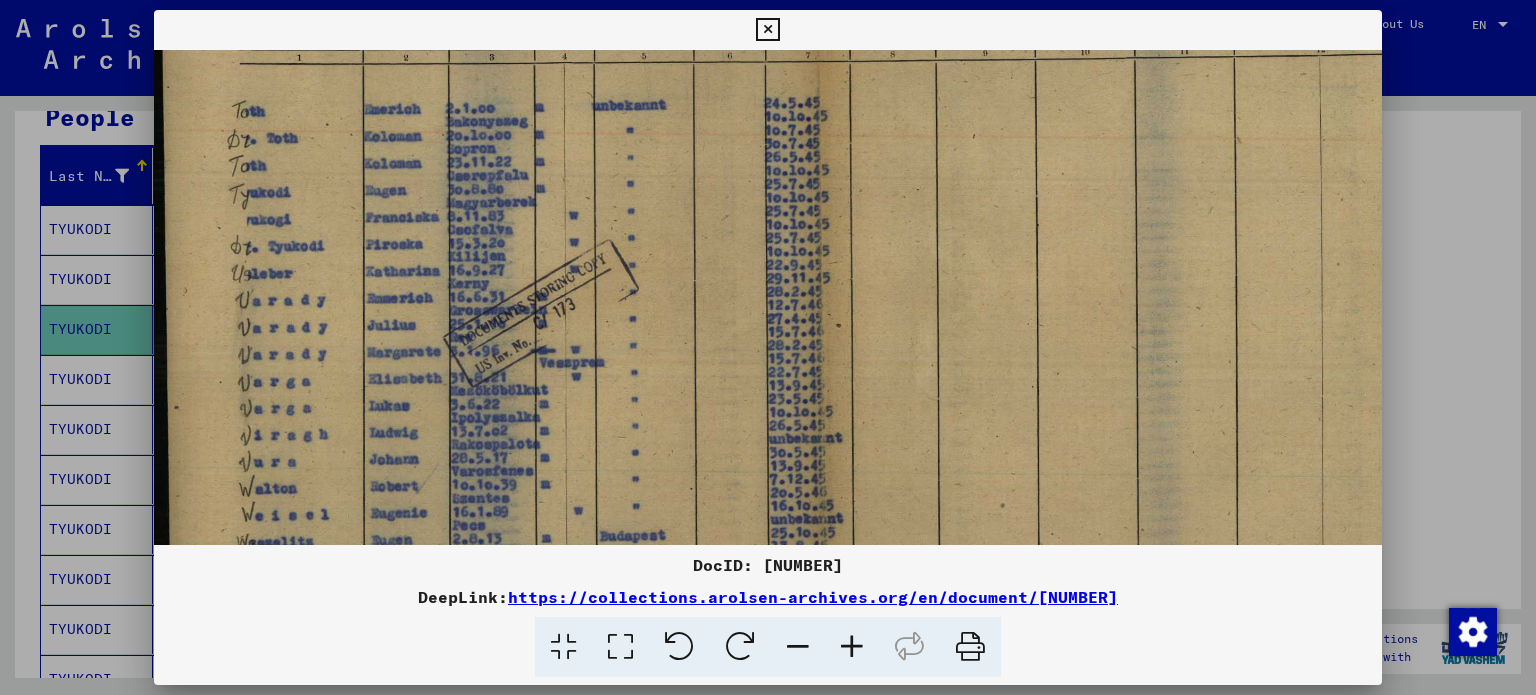 drag, startPoint x: 905, startPoint y: 375, endPoint x: 979, endPoint y: 148, distance: 238.7572 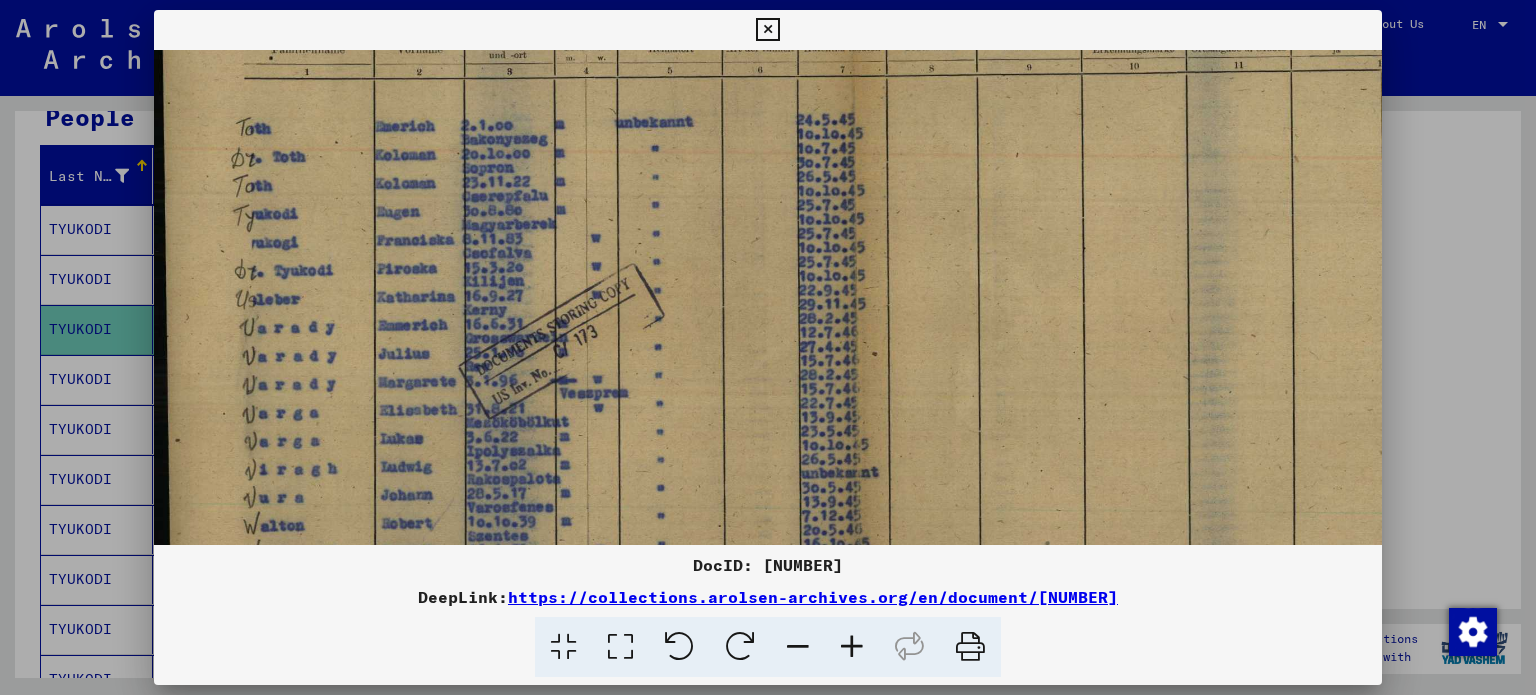 click at bounding box center [852, 647] 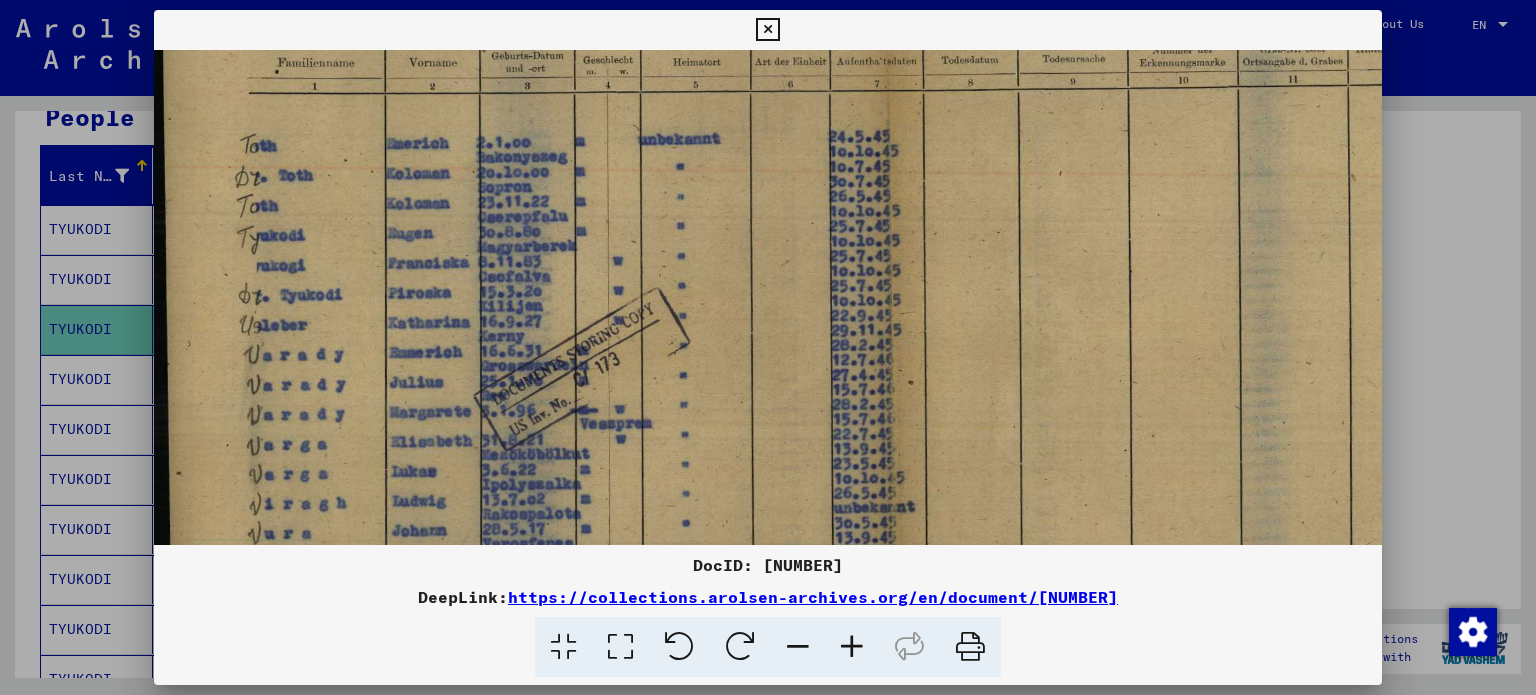 click at bounding box center (852, 647) 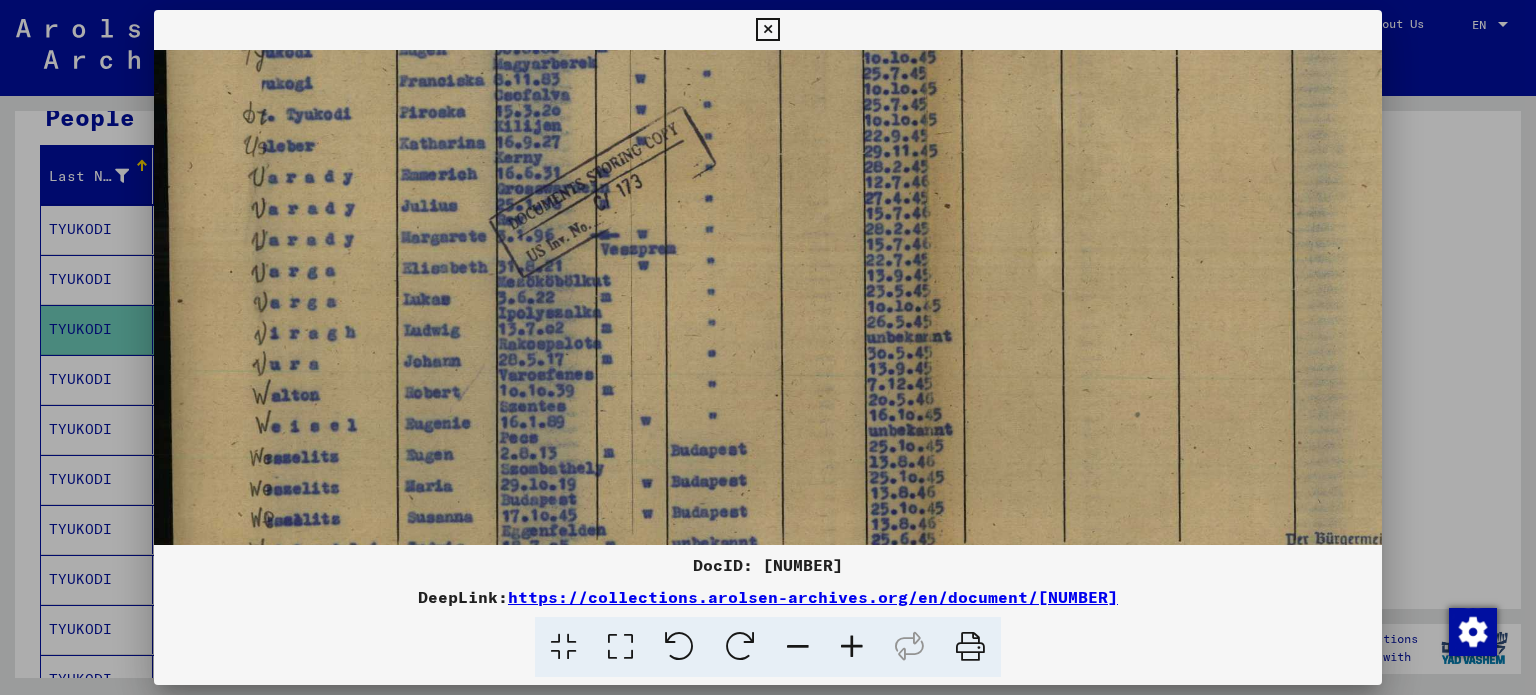 drag, startPoint x: 703, startPoint y: 399, endPoint x: 740, endPoint y: 196, distance: 206.34438 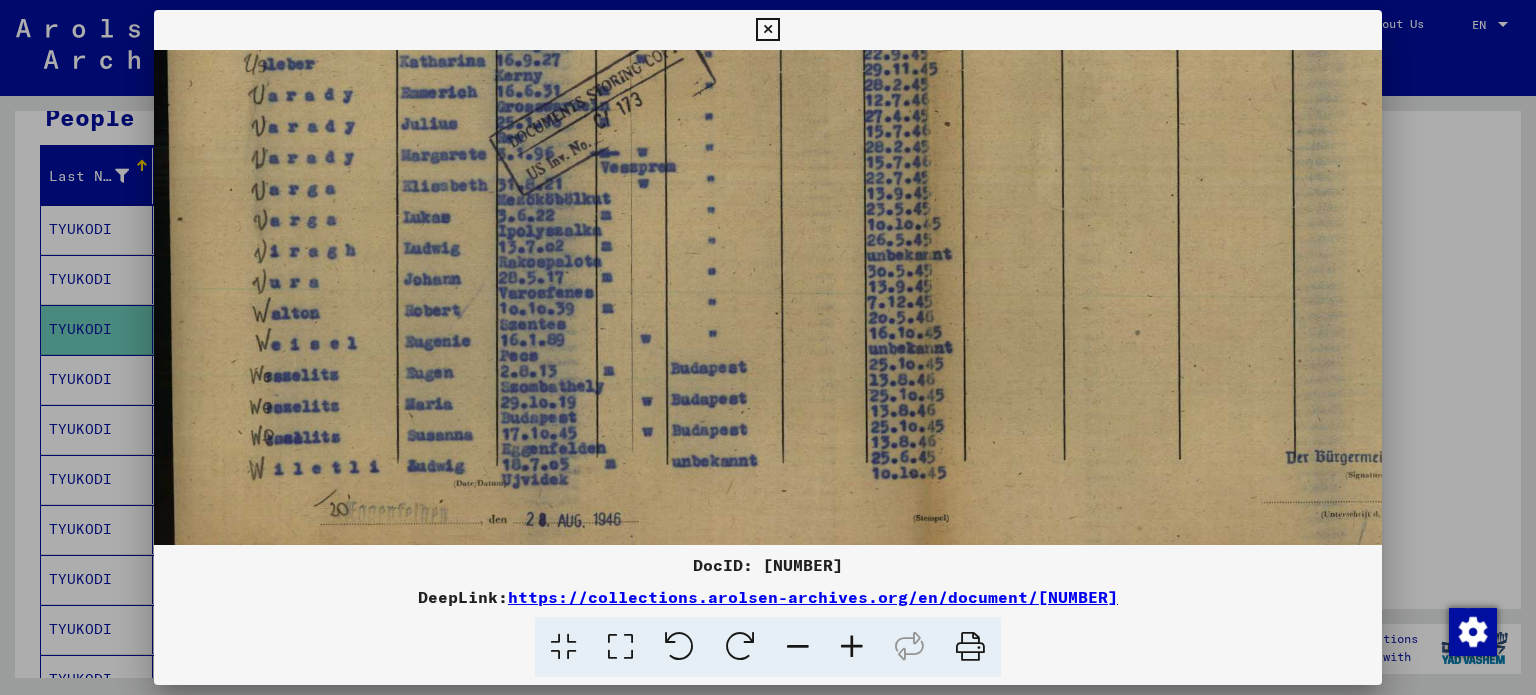 scroll, scrollTop: 567, scrollLeft: 0, axis: vertical 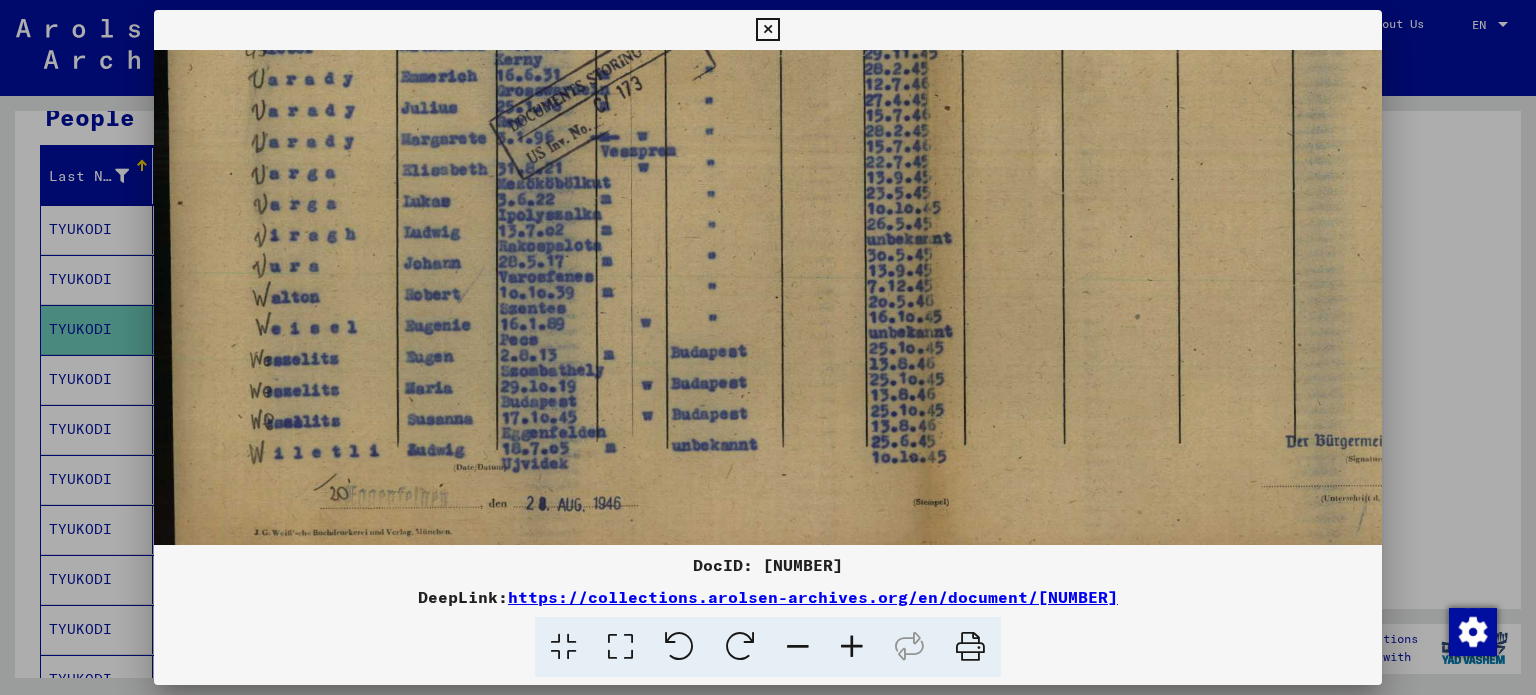 drag, startPoint x: 732, startPoint y: 264, endPoint x: 733, endPoint y: 171, distance: 93.00538 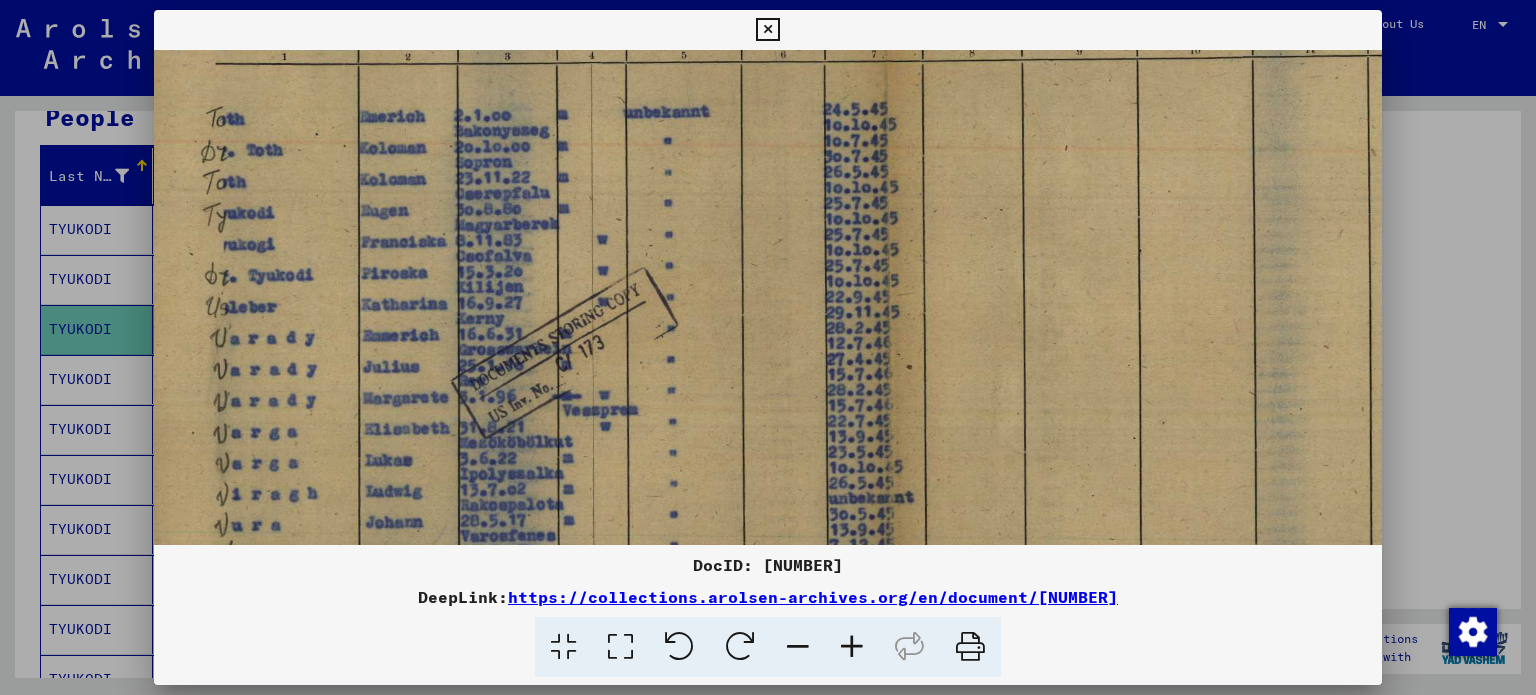 scroll, scrollTop: 297, scrollLeft: 38, axis: both 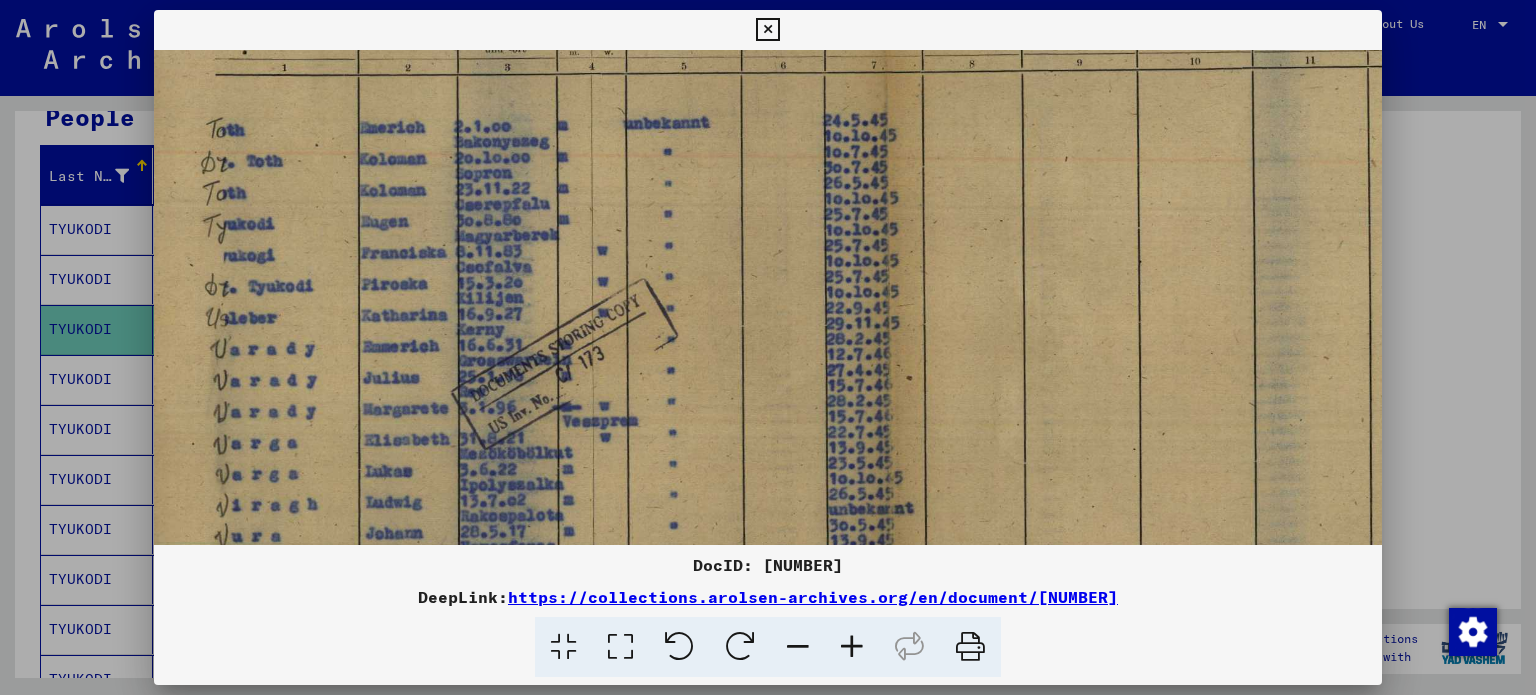 drag, startPoint x: 740, startPoint y: 144, endPoint x: 702, endPoint y: 416, distance: 274.64157 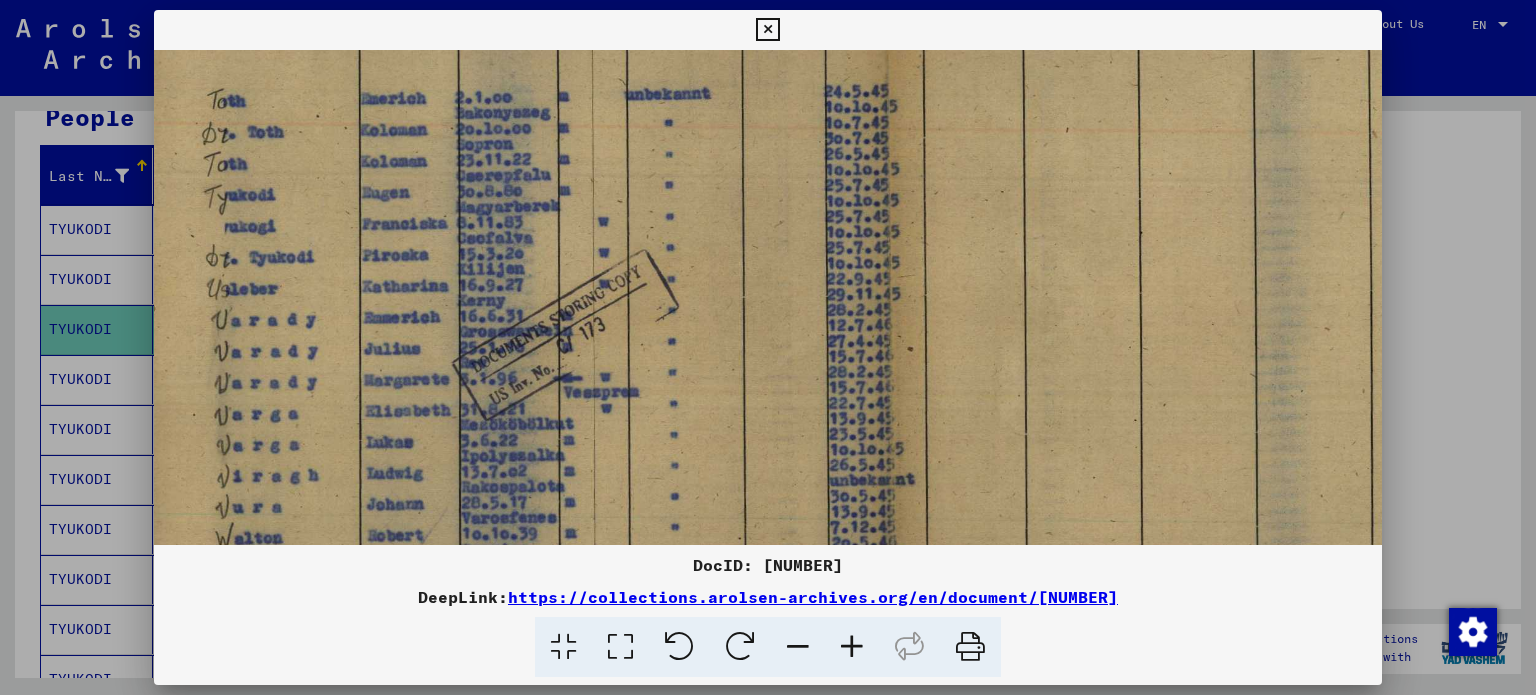 scroll, scrollTop: 327, scrollLeft: 37, axis: both 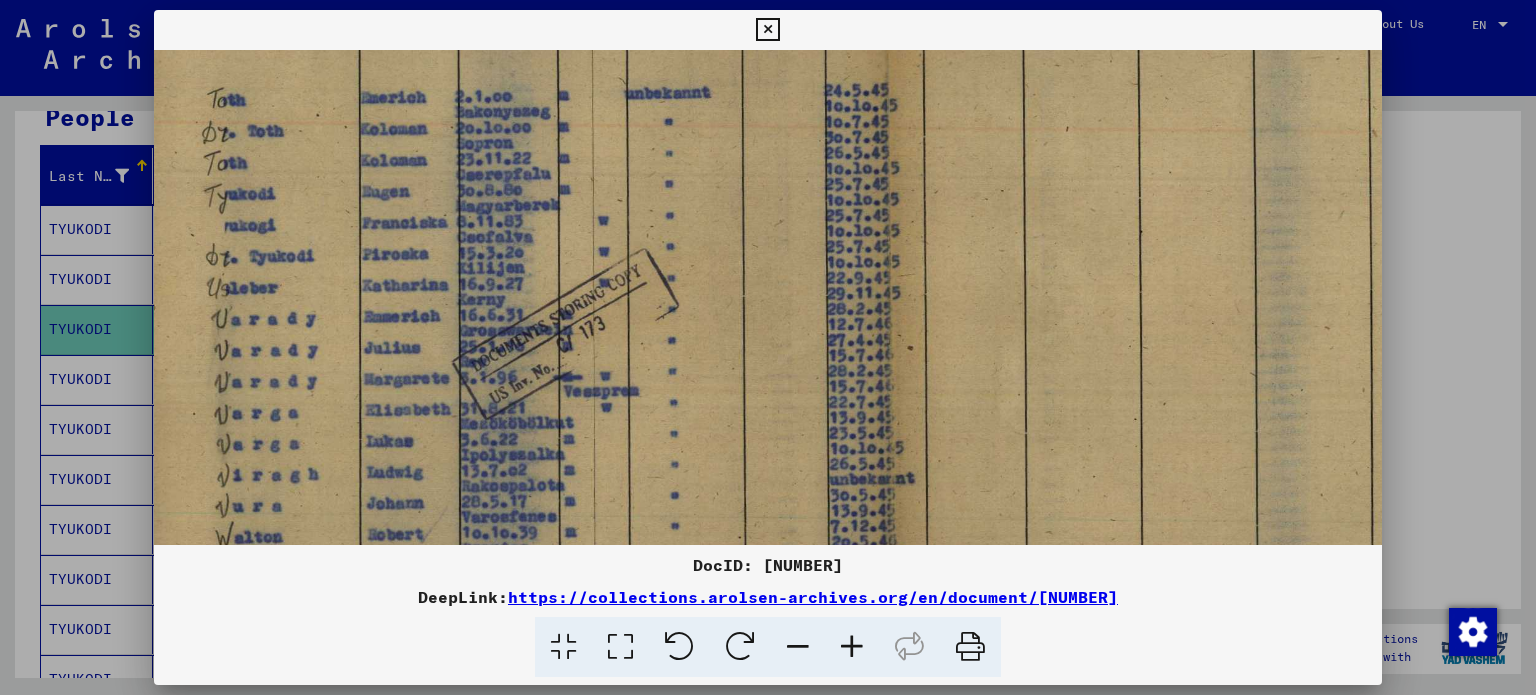 drag, startPoint x: 571, startPoint y: 287, endPoint x: 572, endPoint y: 255, distance: 32.01562 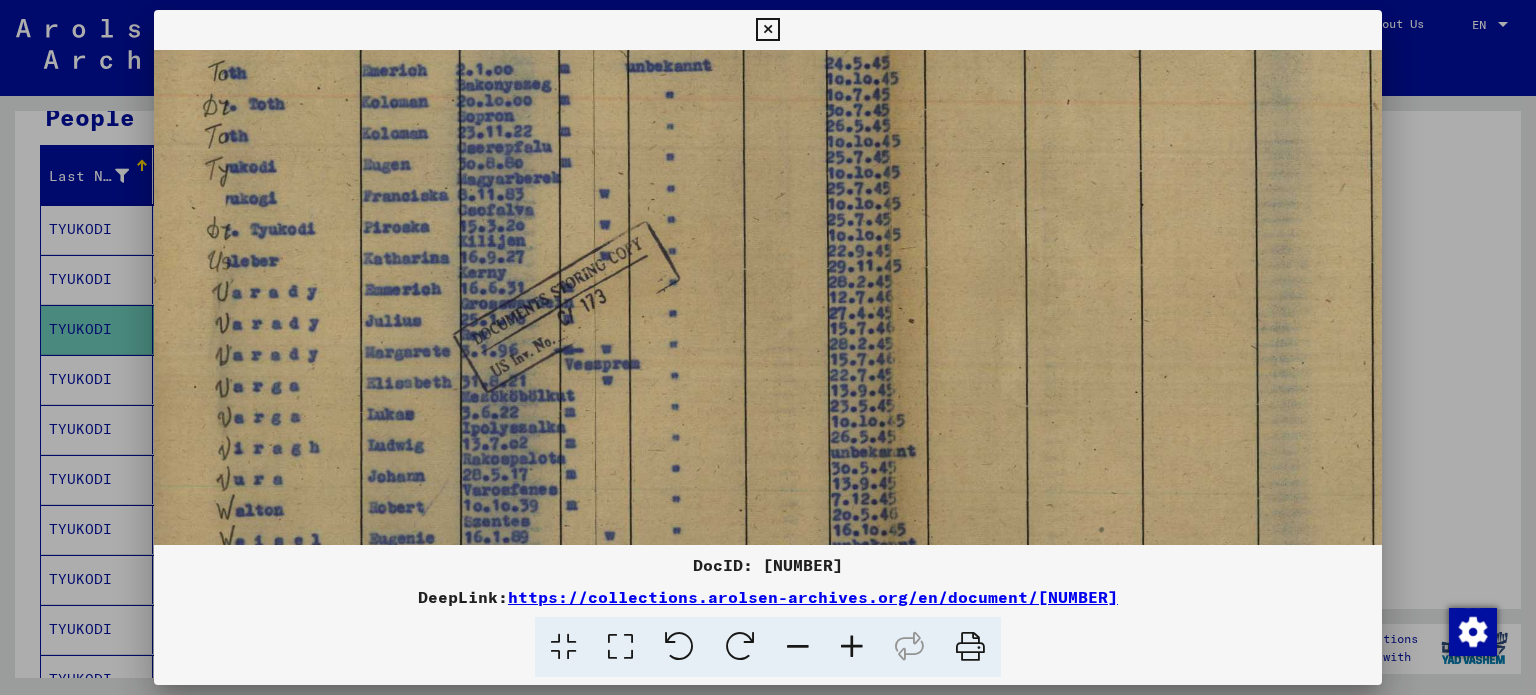 scroll, scrollTop: 366, scrollLeft: 34, axis: both 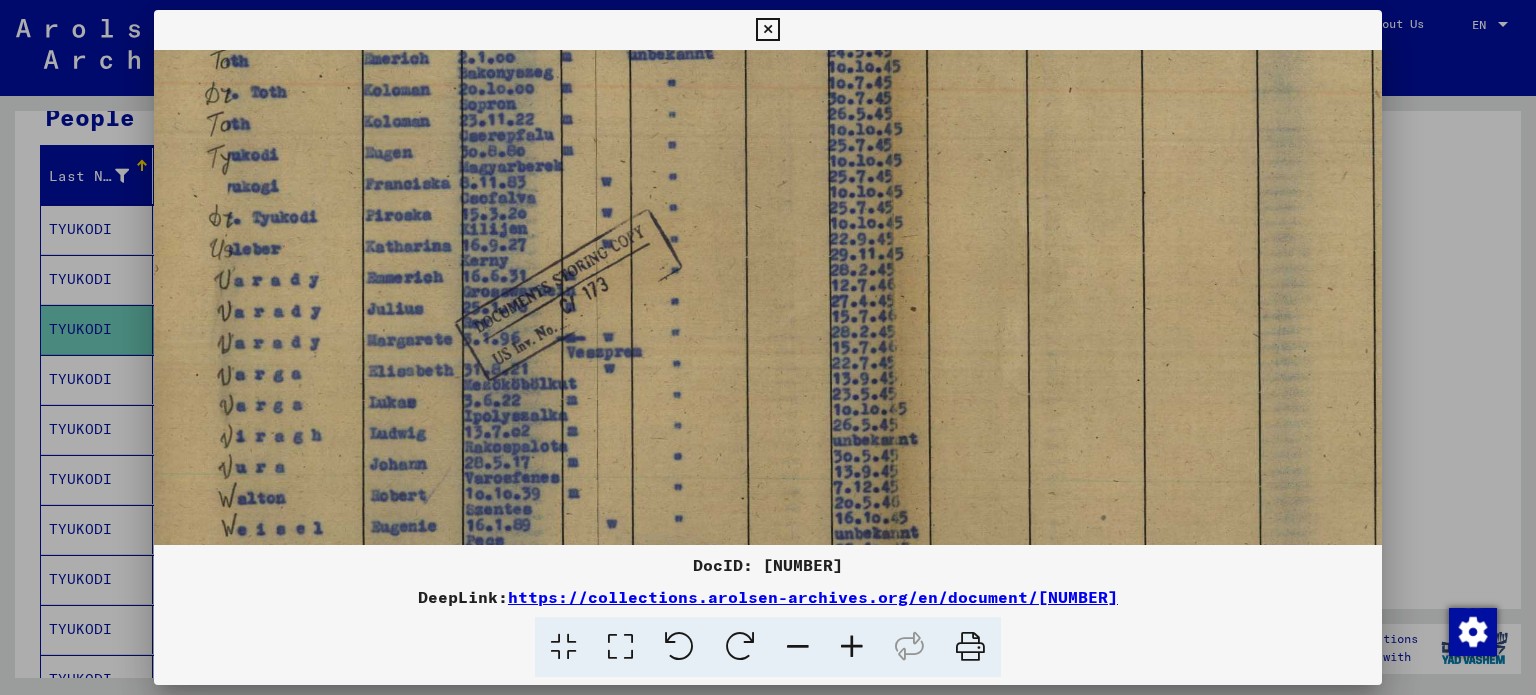 drag, startPoint x: 572, startPoint y: 261, endPoint x: 576, endPoint y: 218, distance: 43.185646 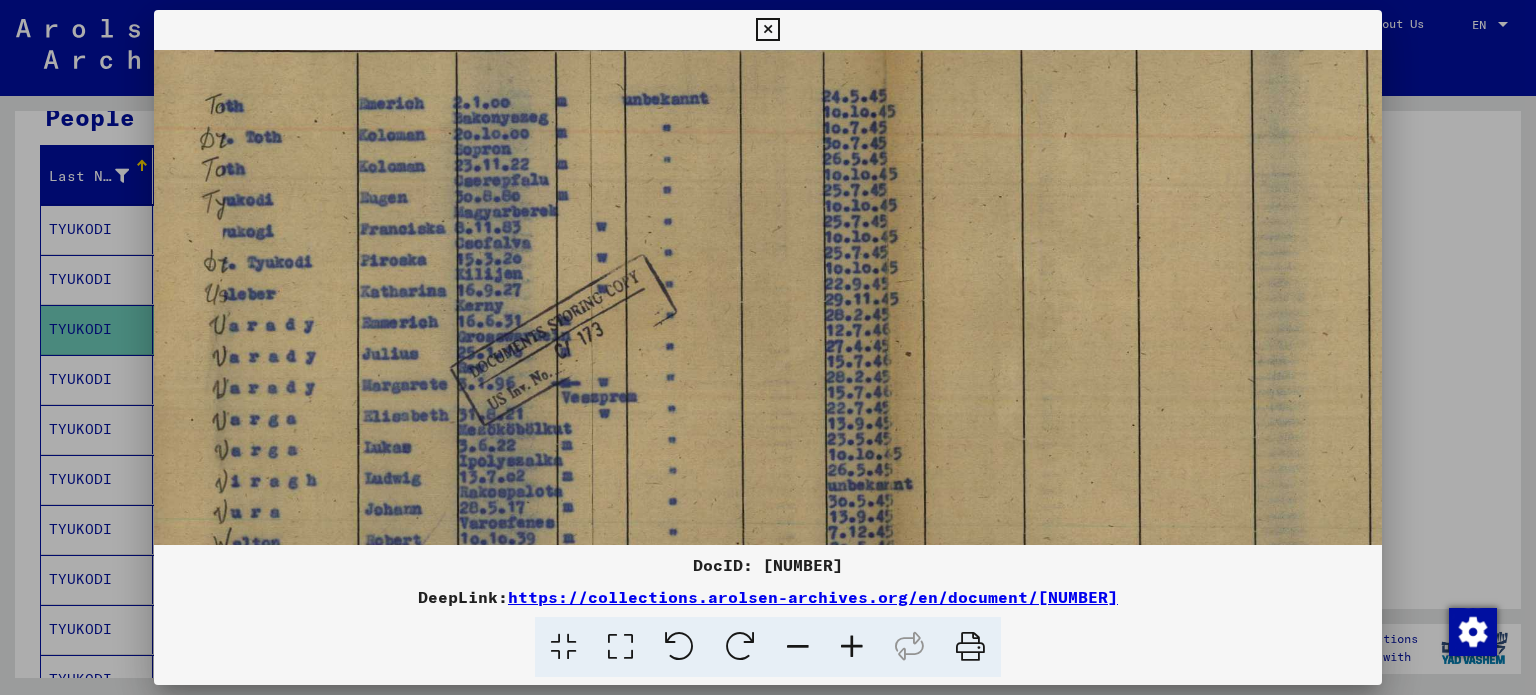 scroll, scrollTop: 276, scrollLeft: 45, axis: both 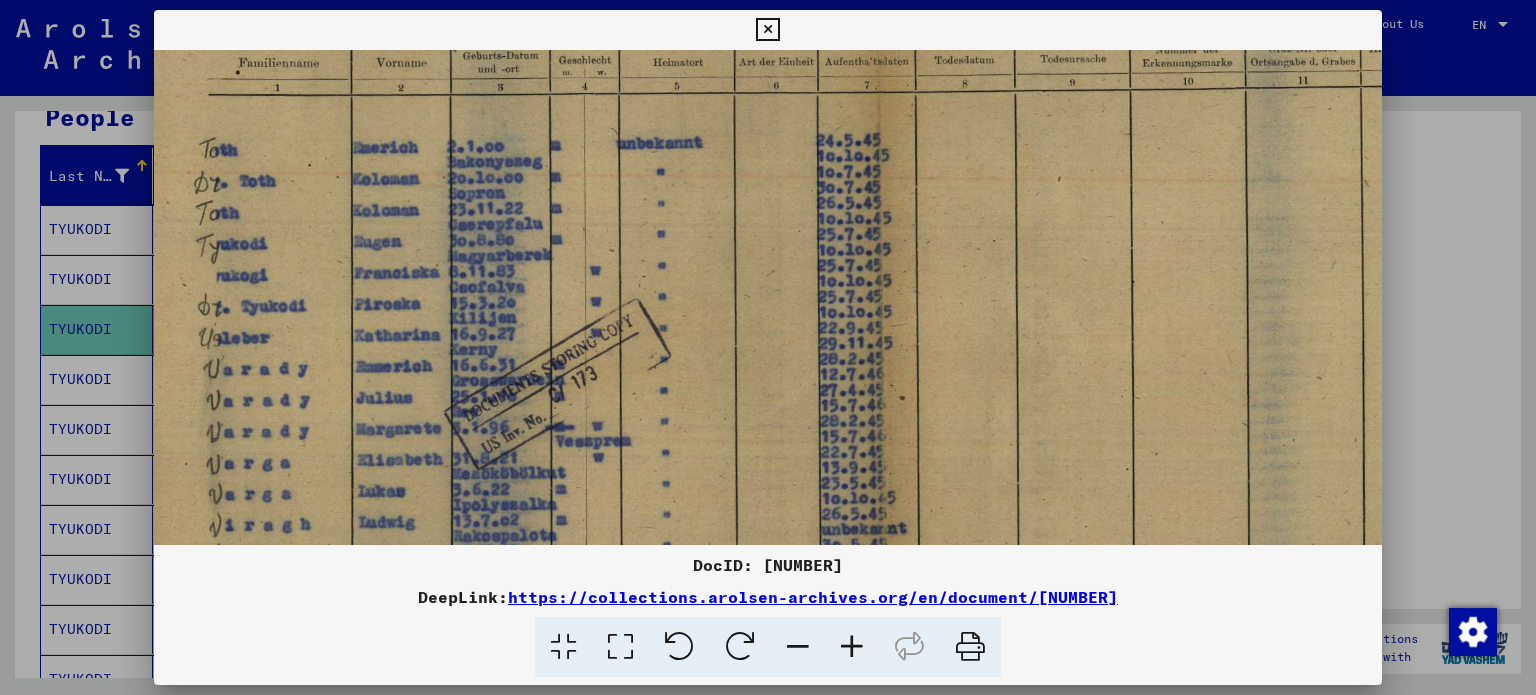 drag, startPoint x: 577, startPoint y: 247, endPoint x: 620, endPoint y: 237, distance: 44.14748 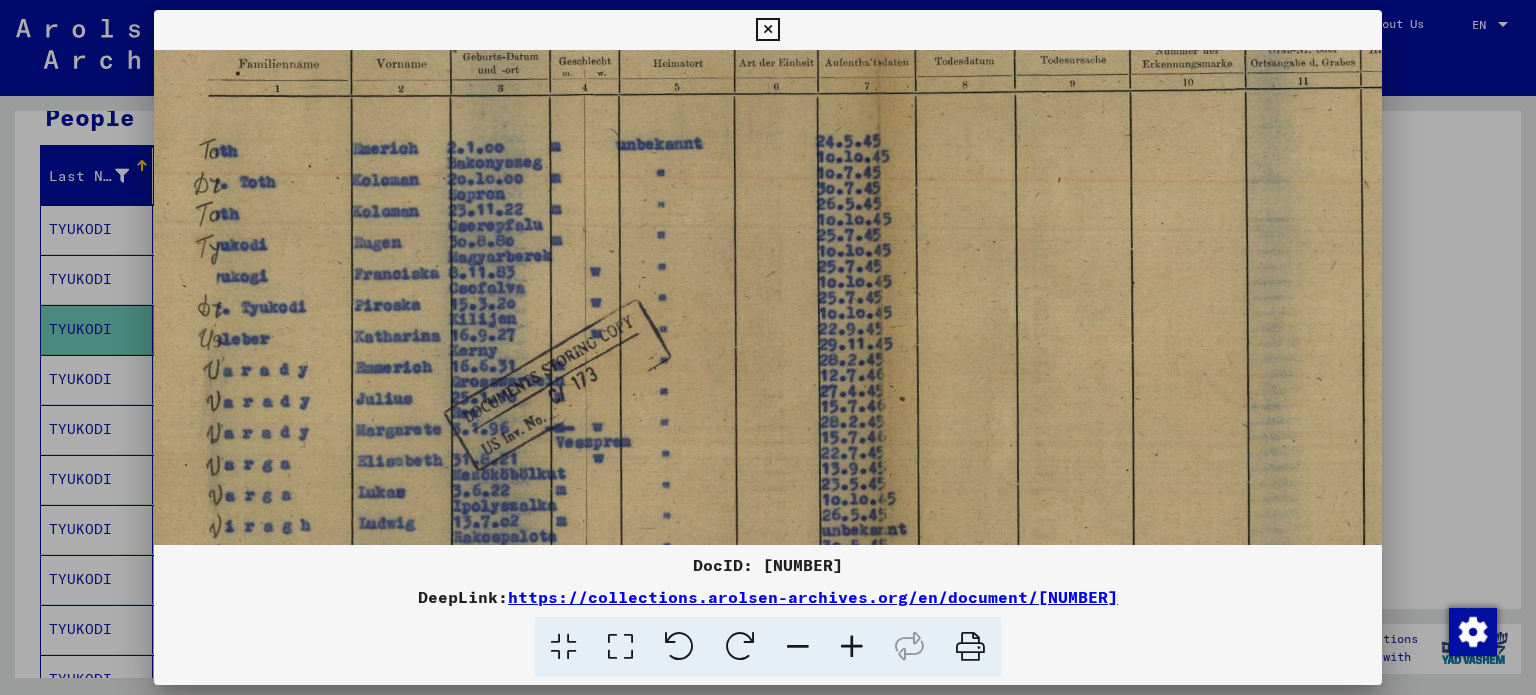 click at bounding box center (767, 30) 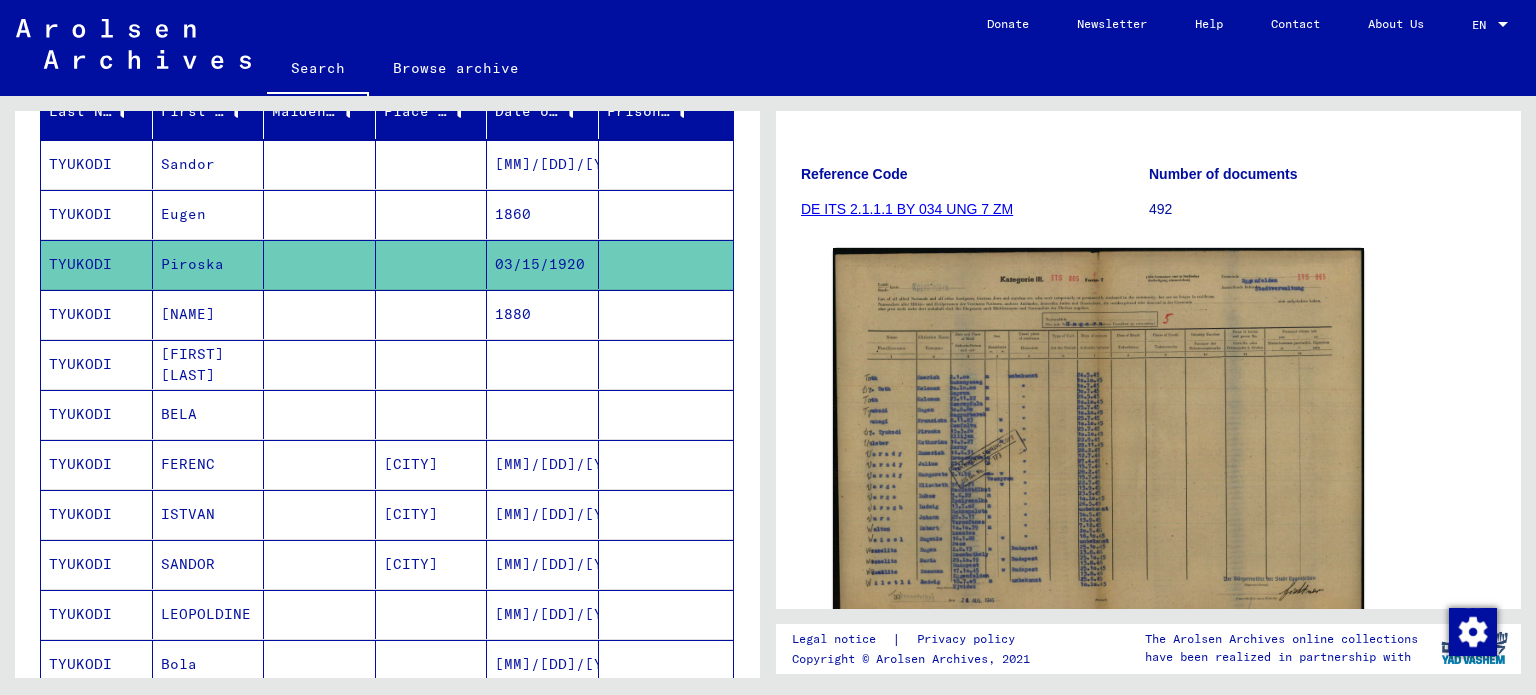 scroll, scrollTop: 300, scrollLeft: 0, axis: vertical 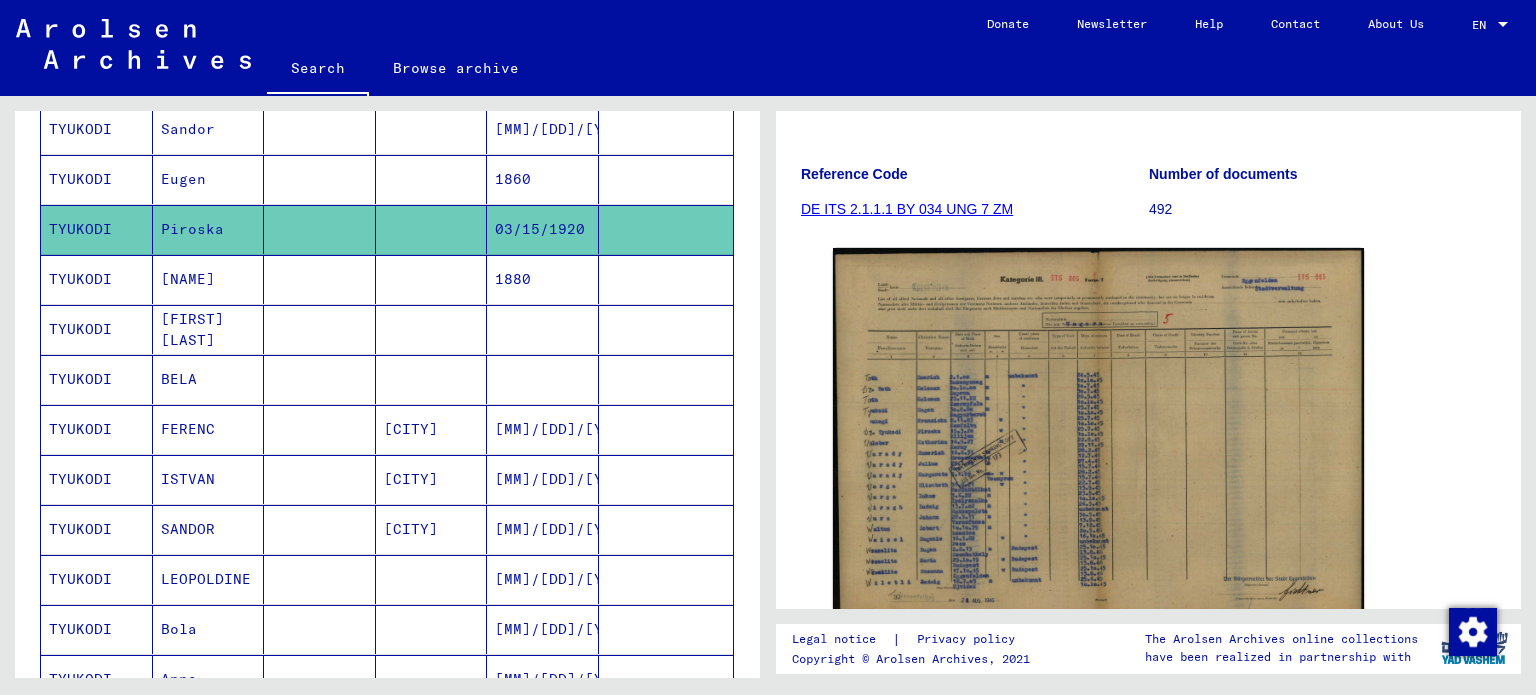 click on "[FIRST] [LAST]" at bounding box center [209, 379] 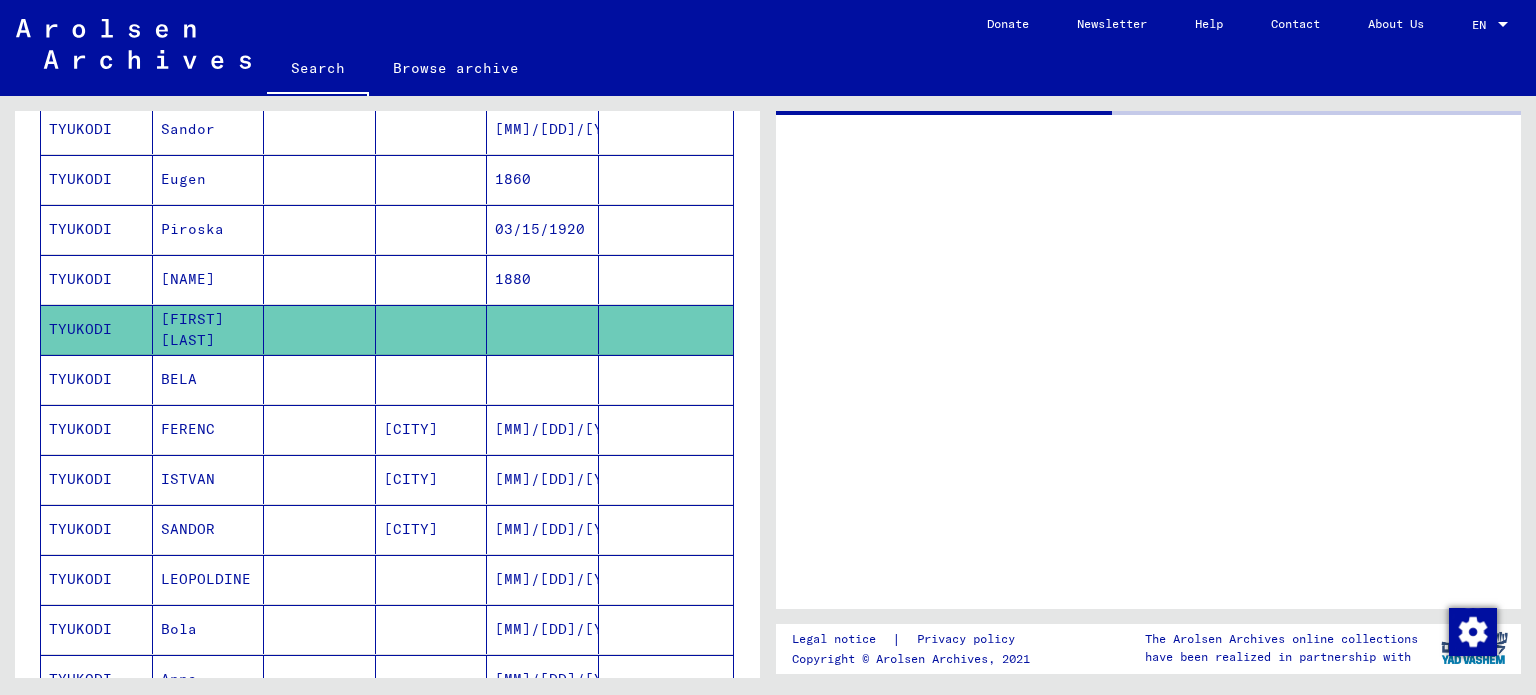 scroll, scrollTop: 0, scrollLeft: 0, axis: both 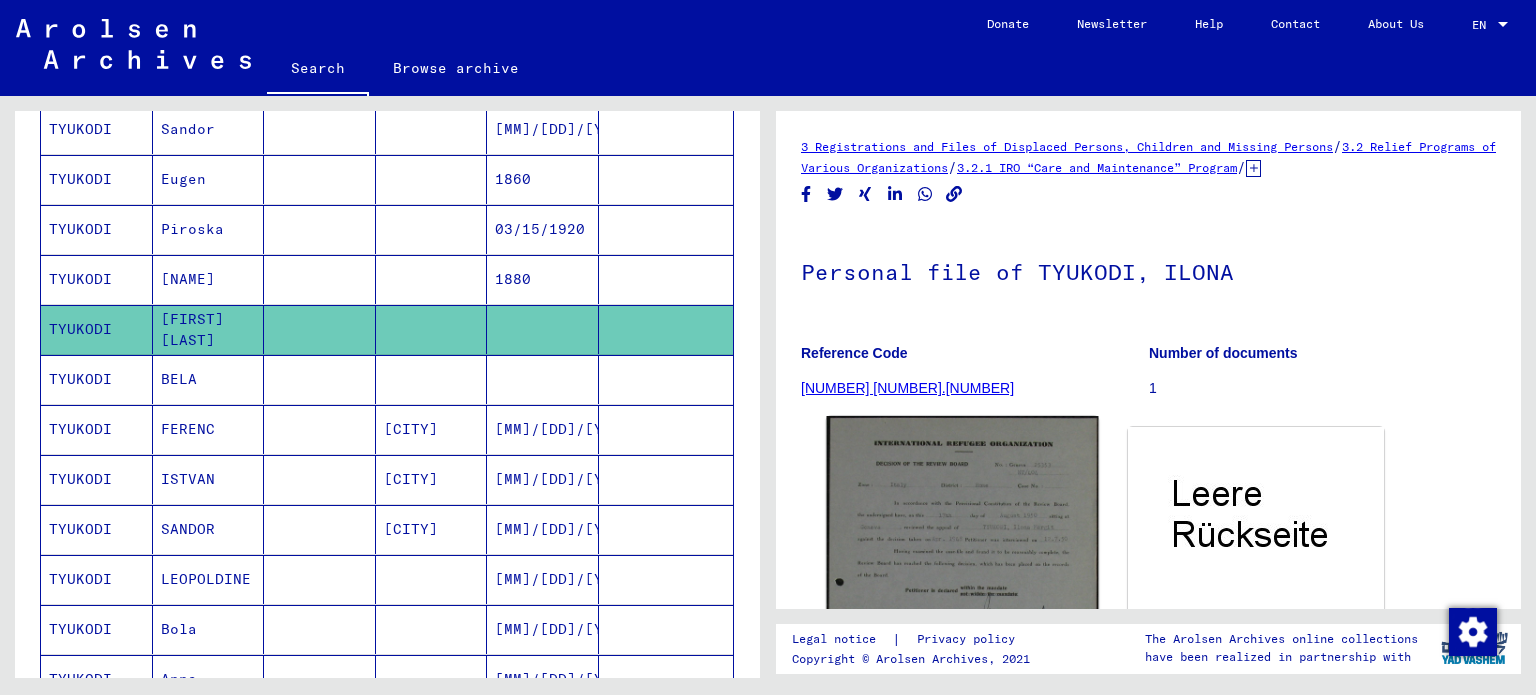 click 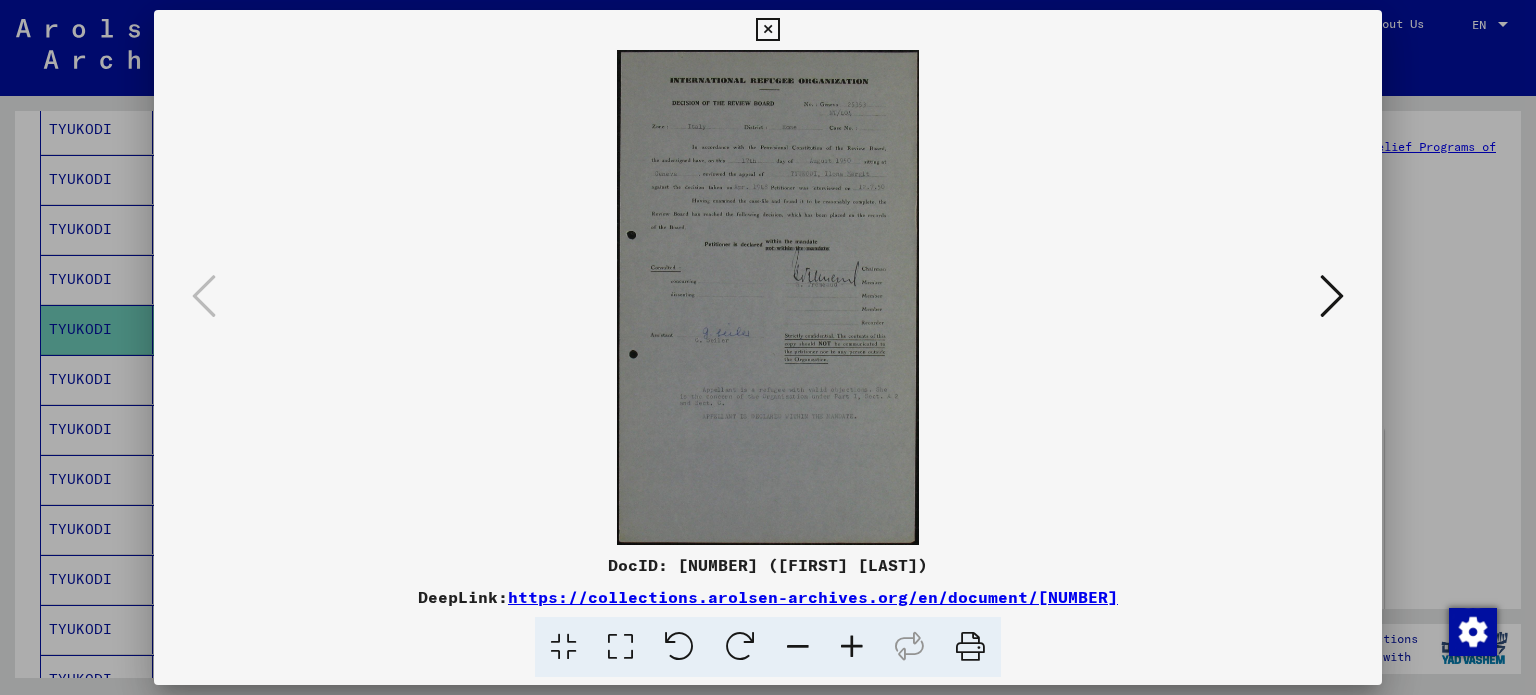 click at bounding box center [852, 647] 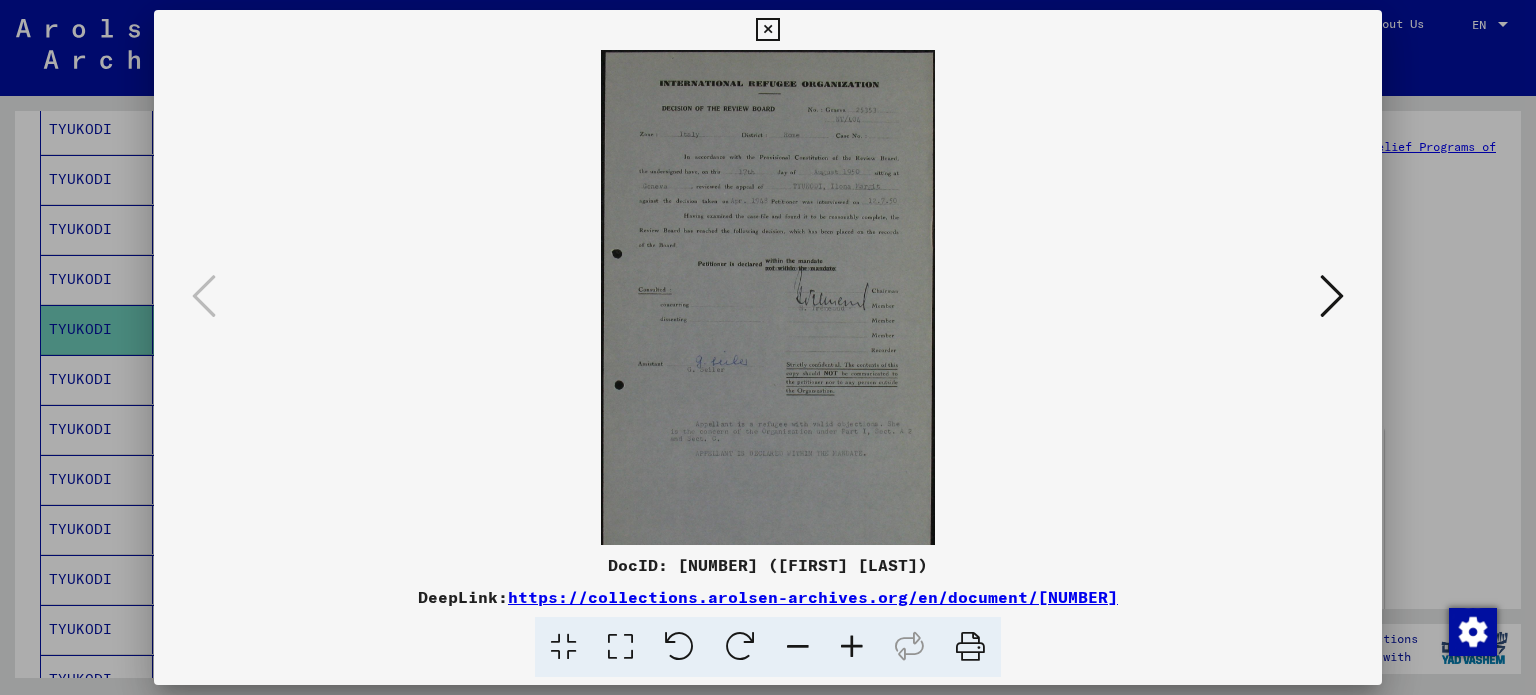 click at bounding box center [852, 647] 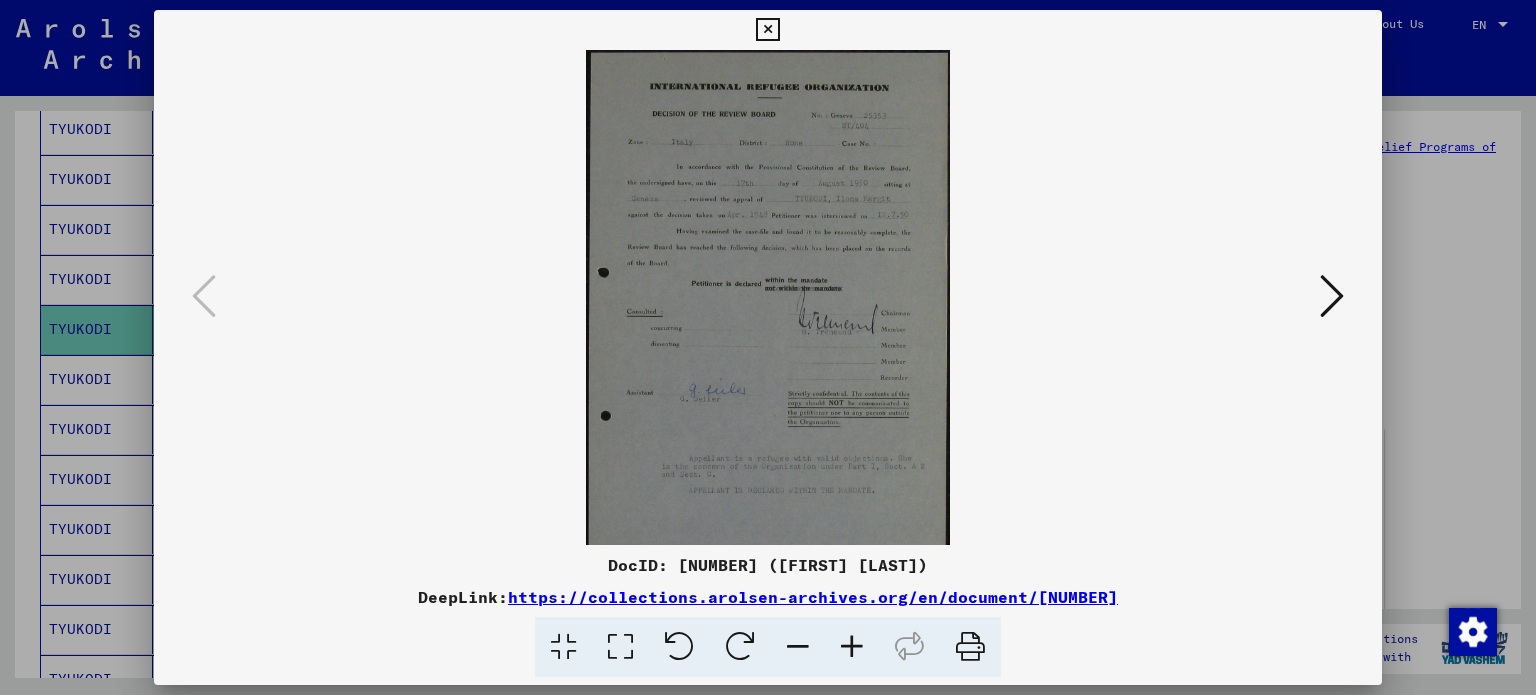 click at bounding box center [852, 647] 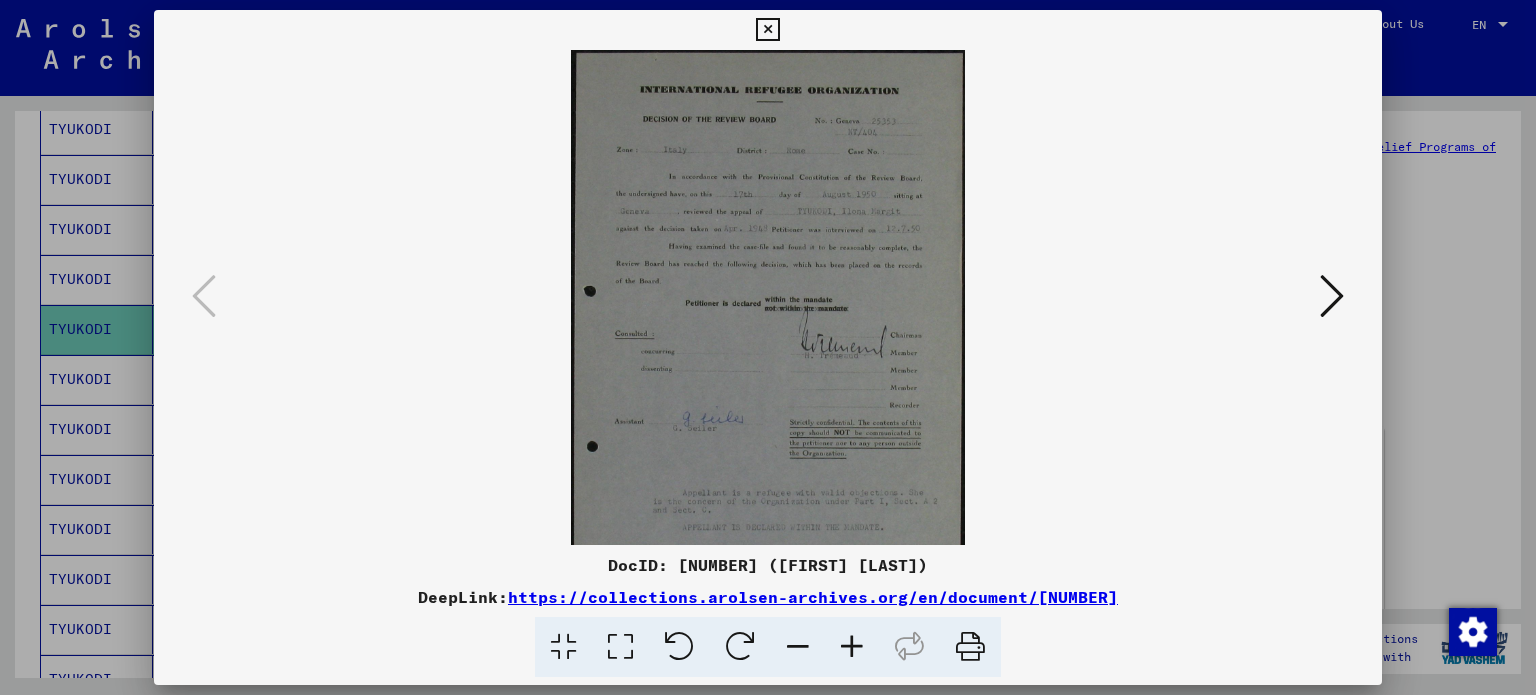 click at bounding box center [852, 647] 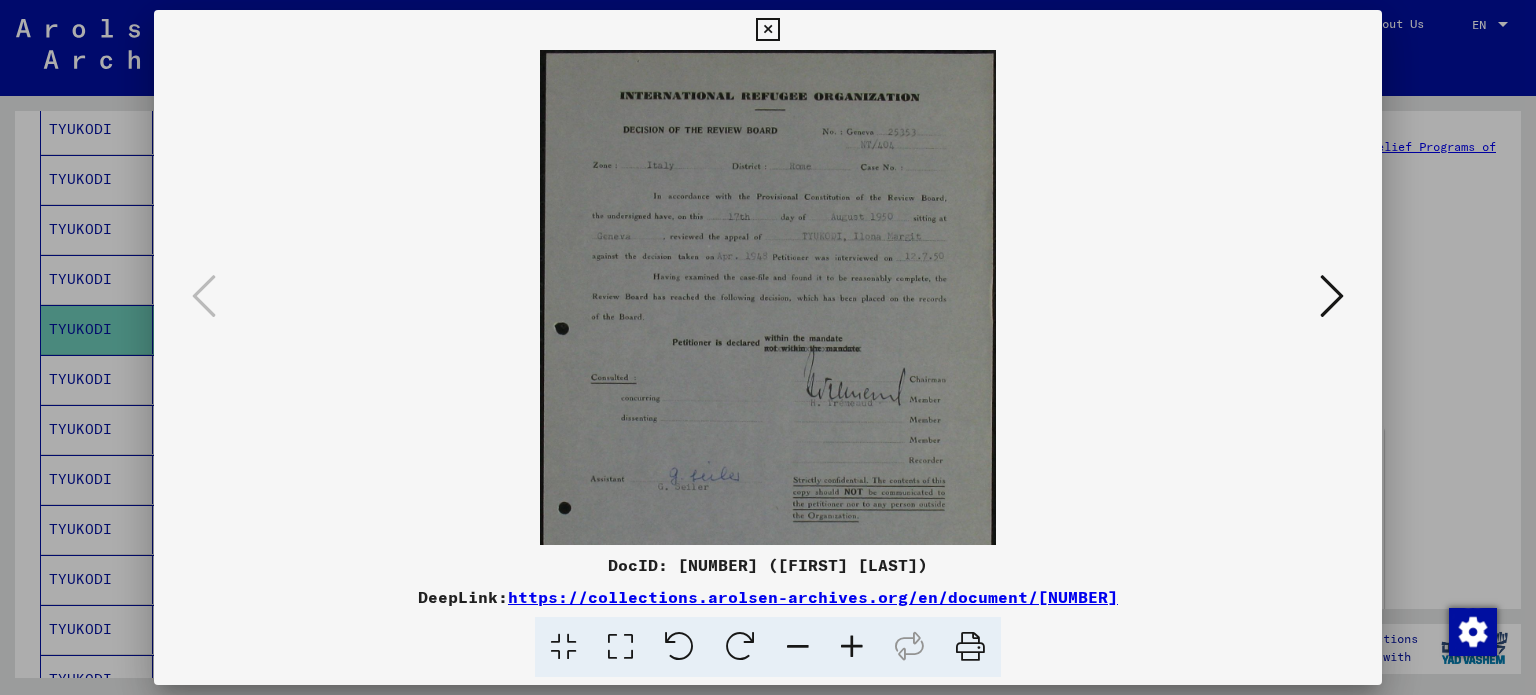 click at bounding box center (852, 647) 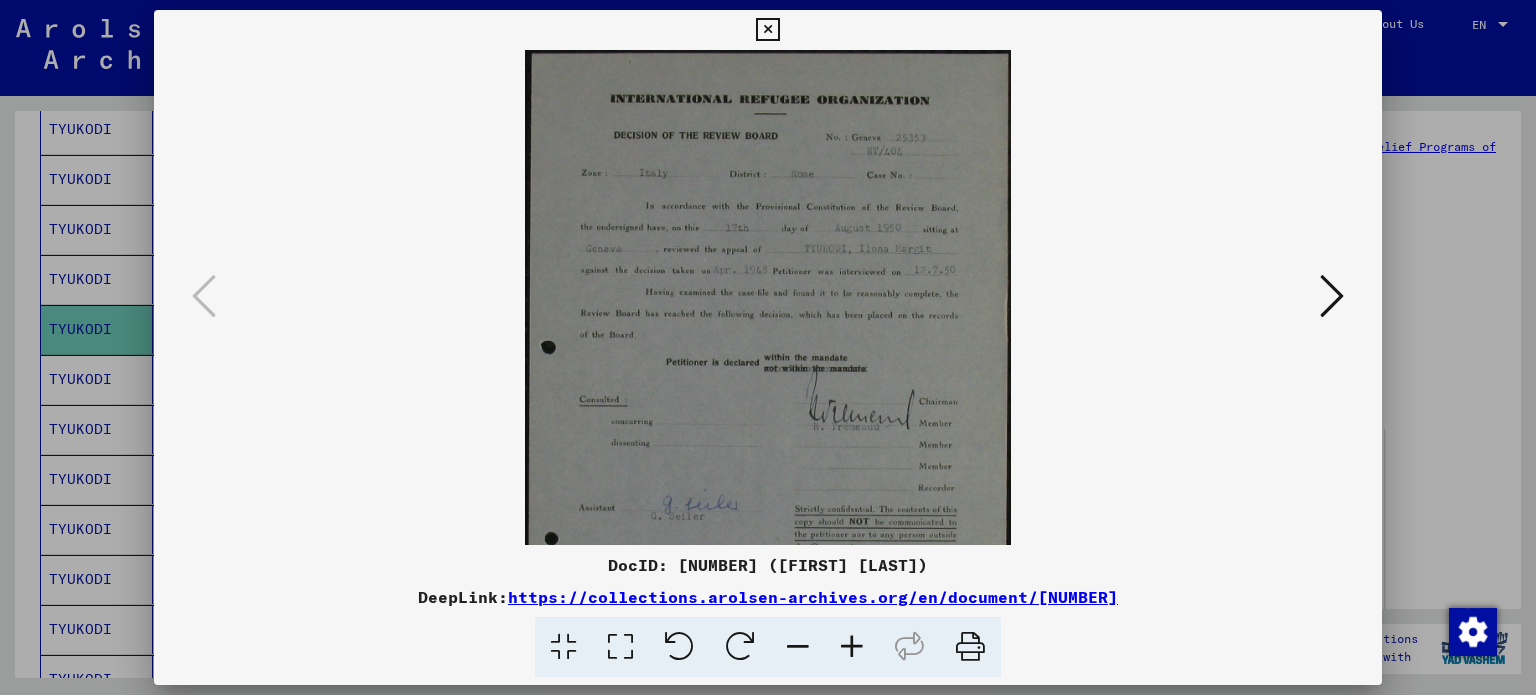click at bounding box center [852, 647] 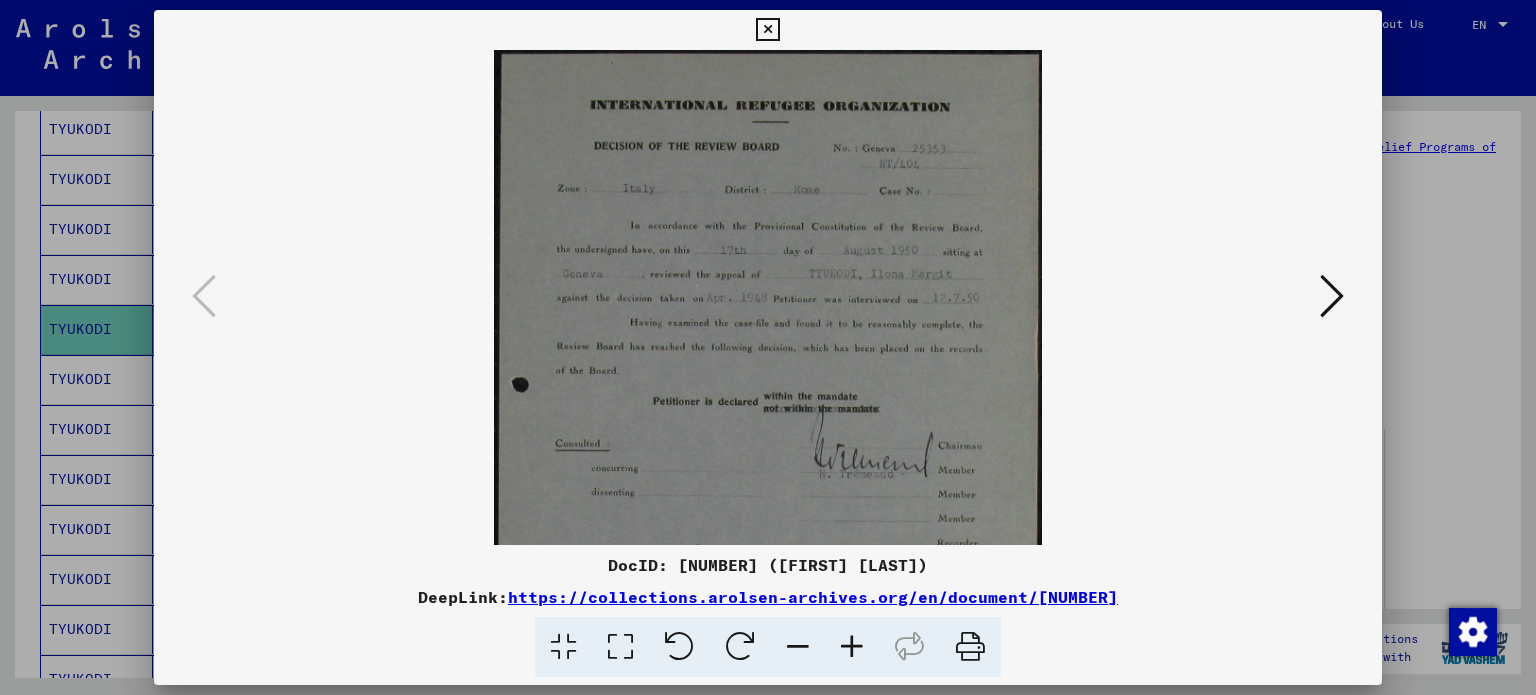click at bounding box center (852, 647) 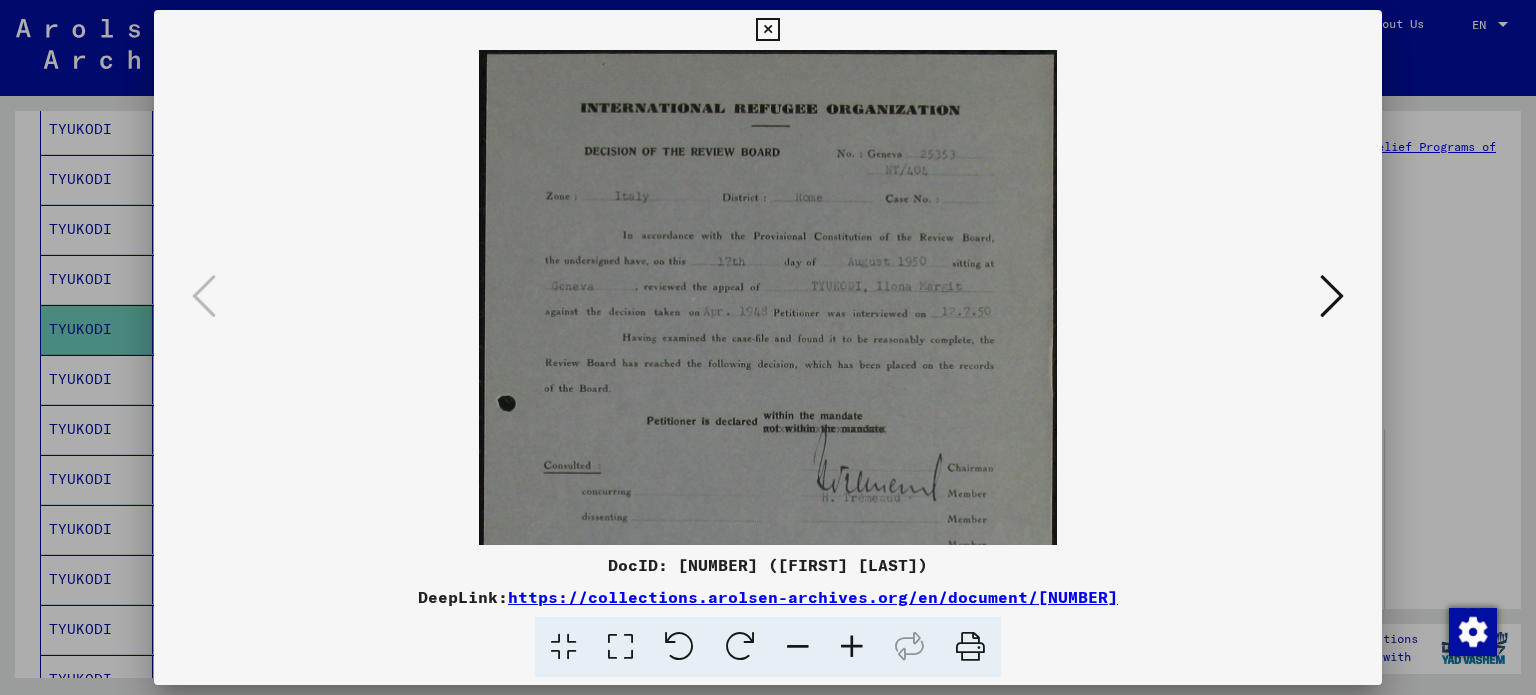 click at bounding box center (852, 647) 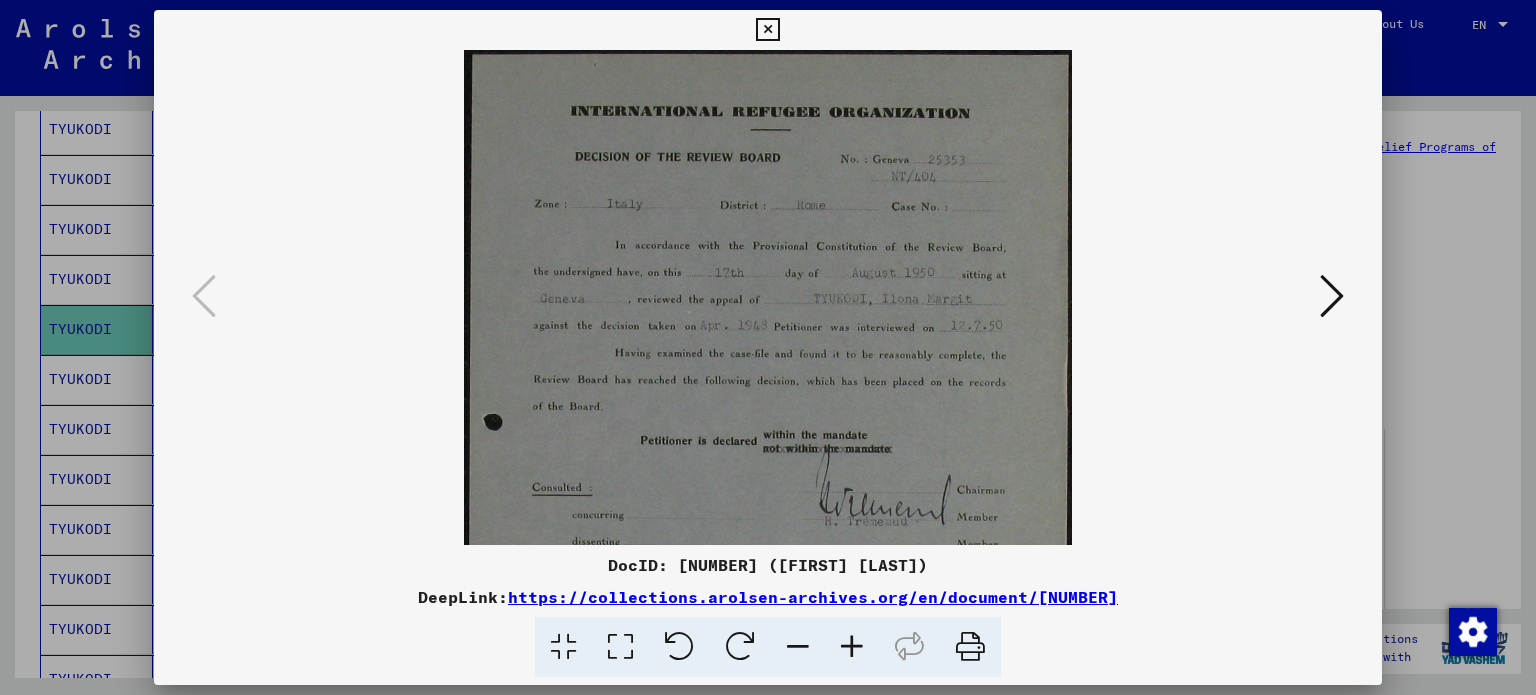 click at bounding box center [852, 647] 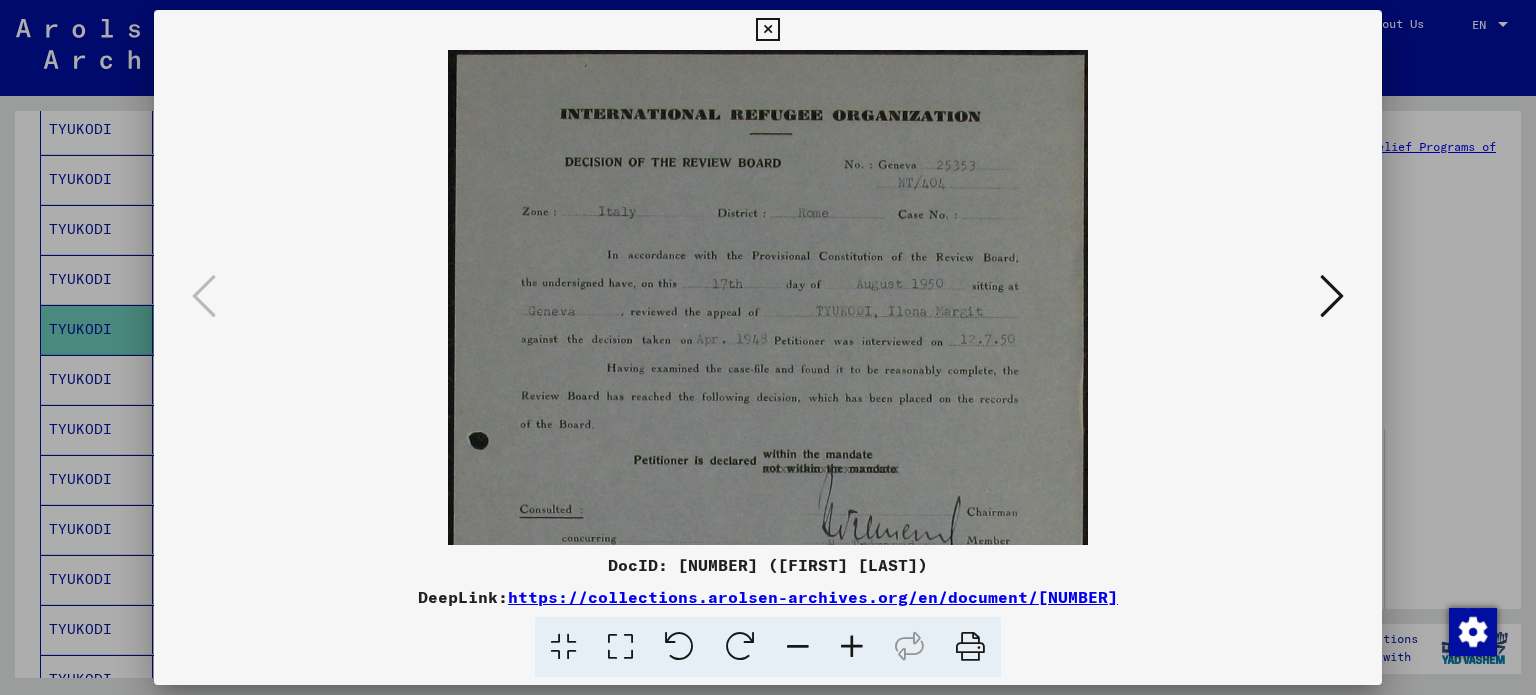 click at bounding box center [852, 647] 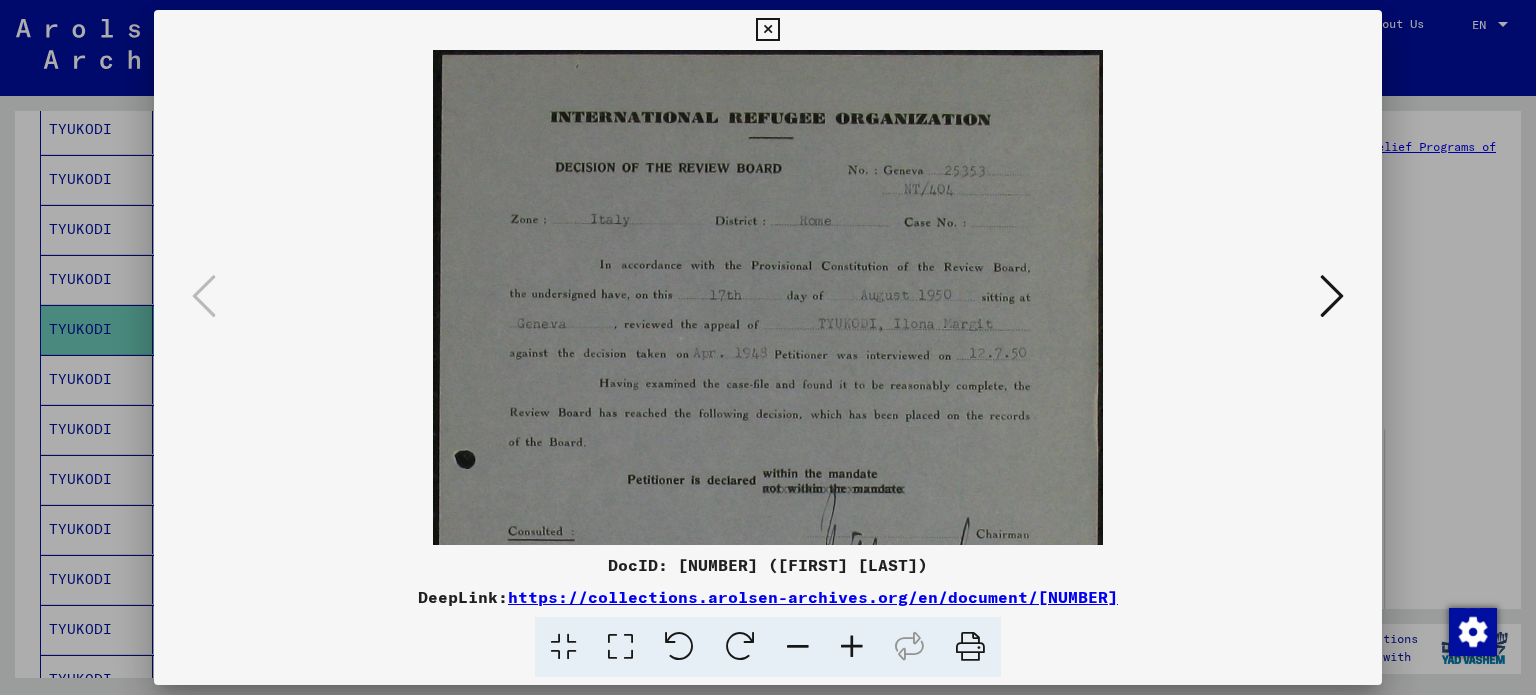click at bounding box center [852, 647] 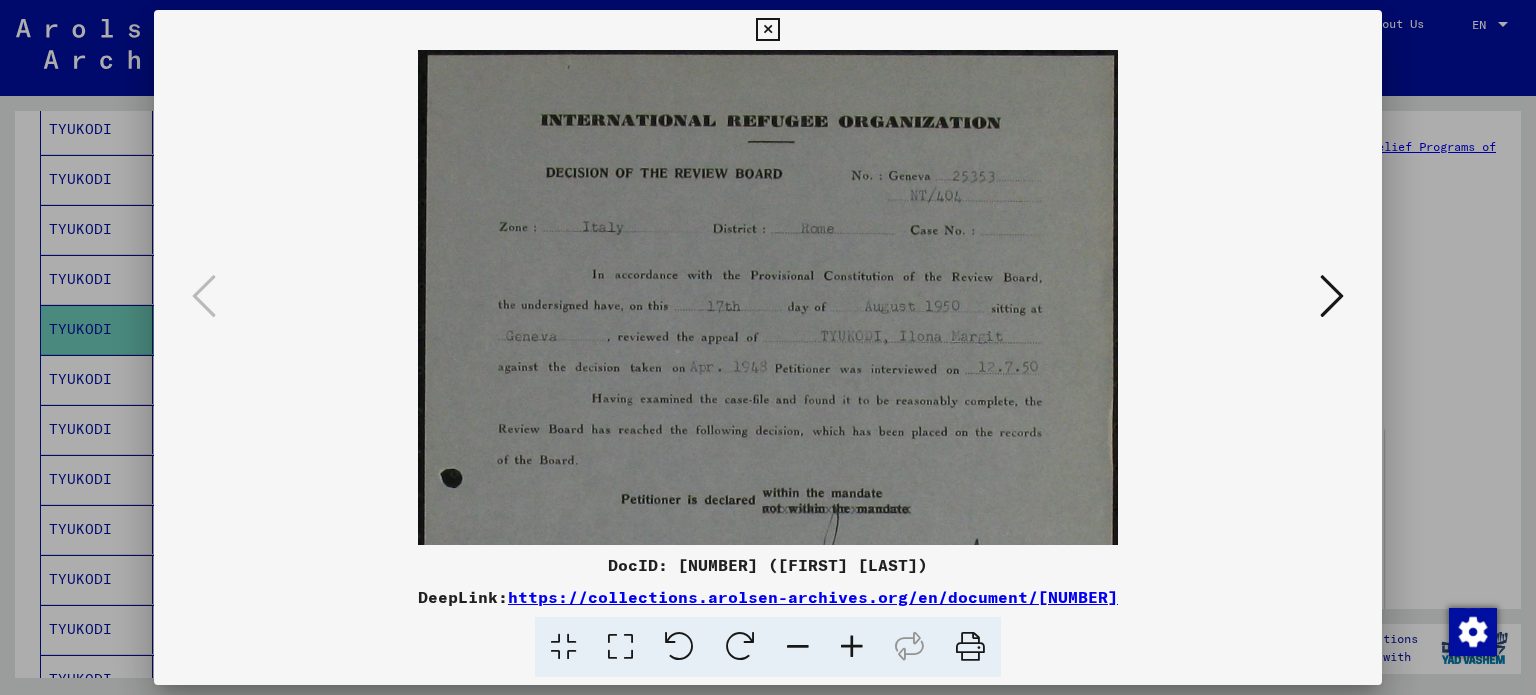 click at bounding box center [852, 647] 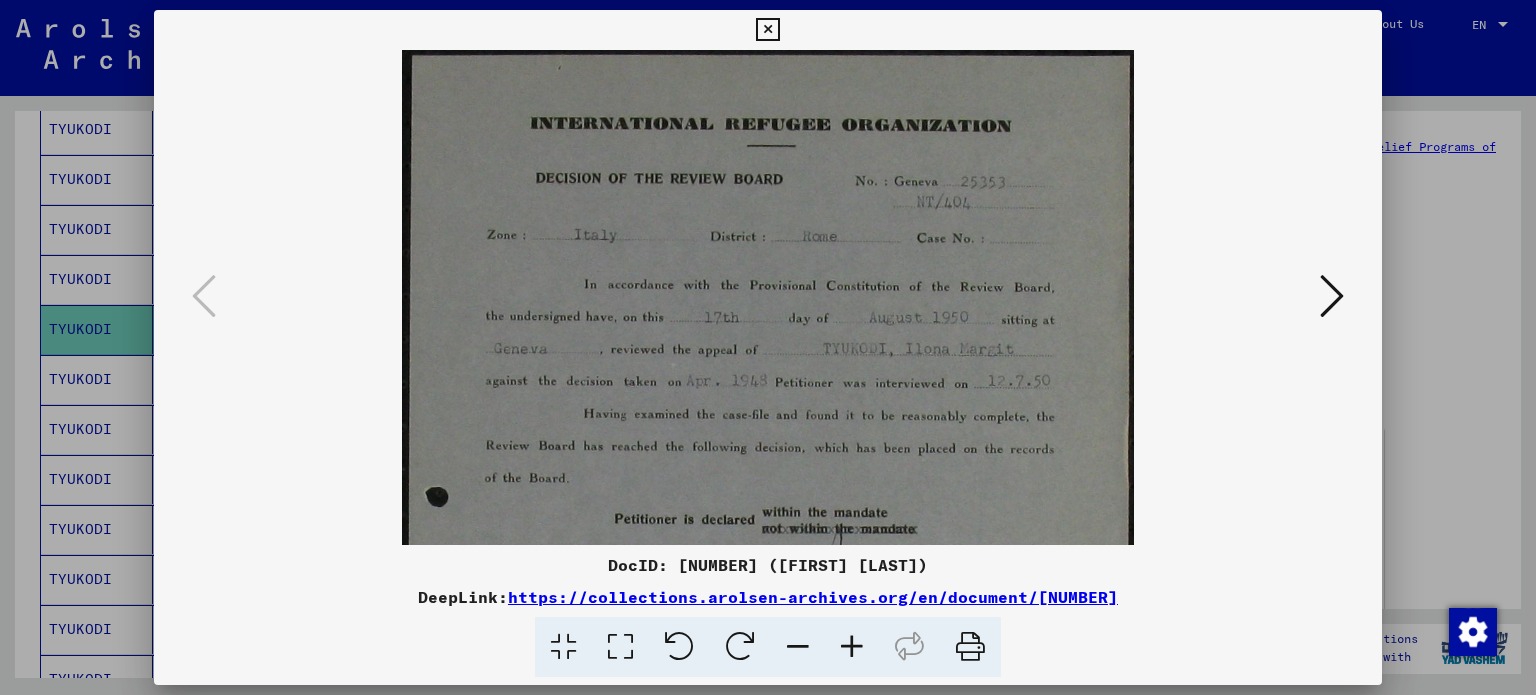 click at bounding box center [852, 647] 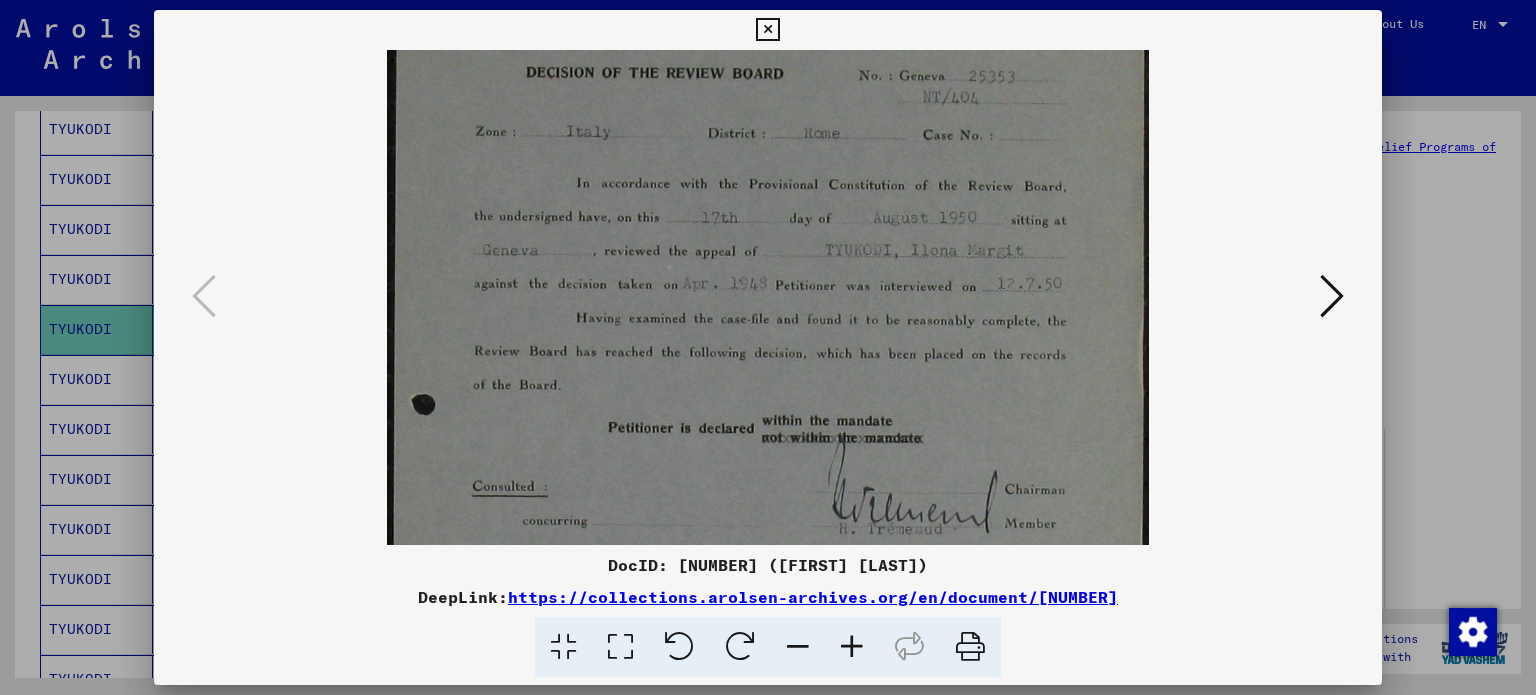 scroll, scrollTop: 114, scrollLeft: 0, axis: vertical 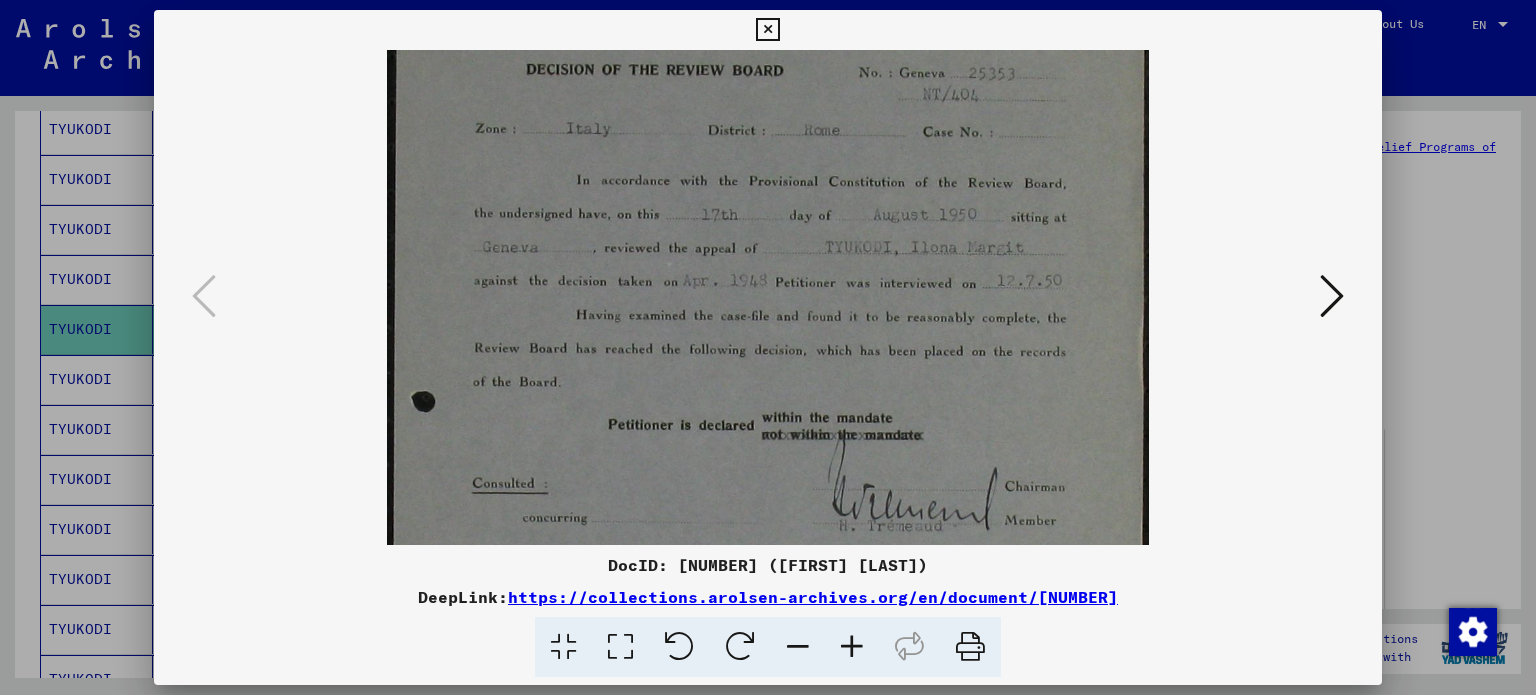 drag, startPoint x: 904, startPoint y: 470, endPoint x: 904, endPoint y: 356, distance: 114 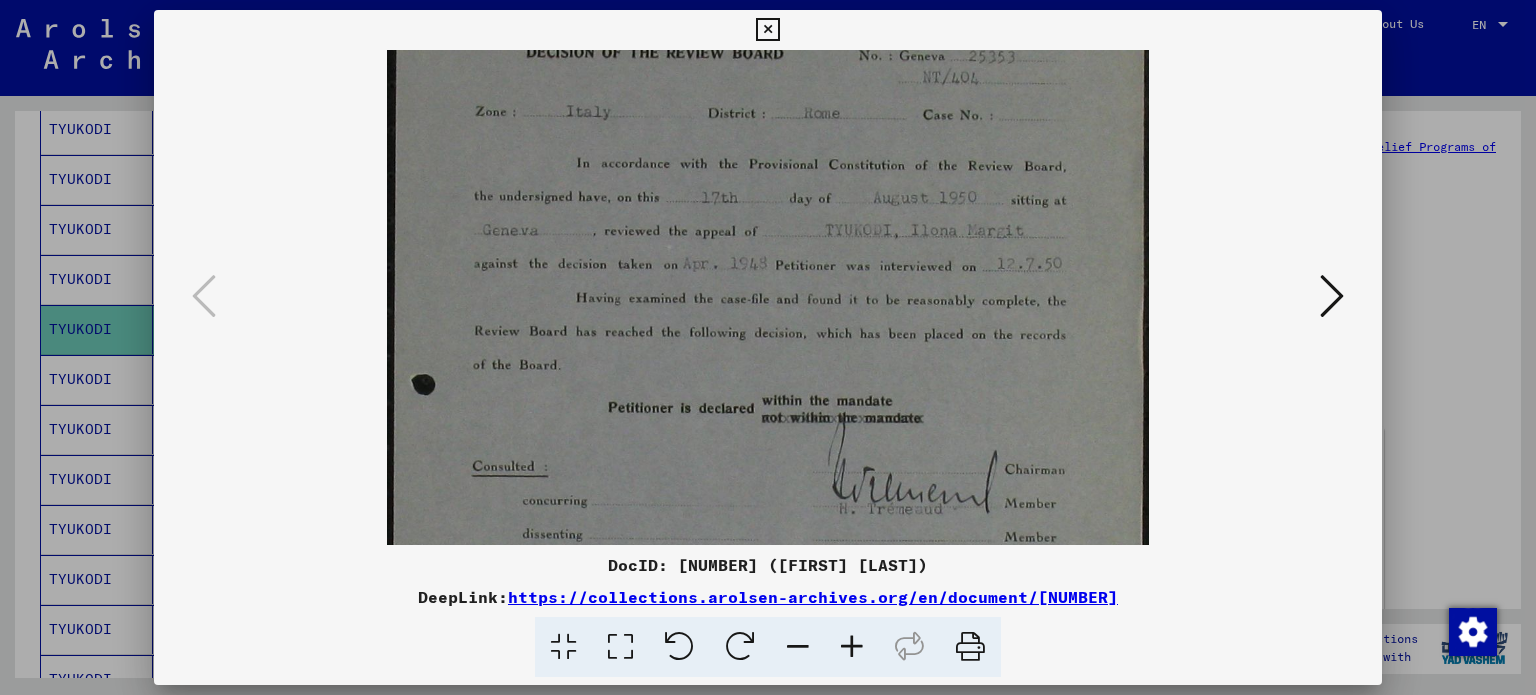 scroll, scrollTop: 132, scrollLeft: 0, axis: vertical 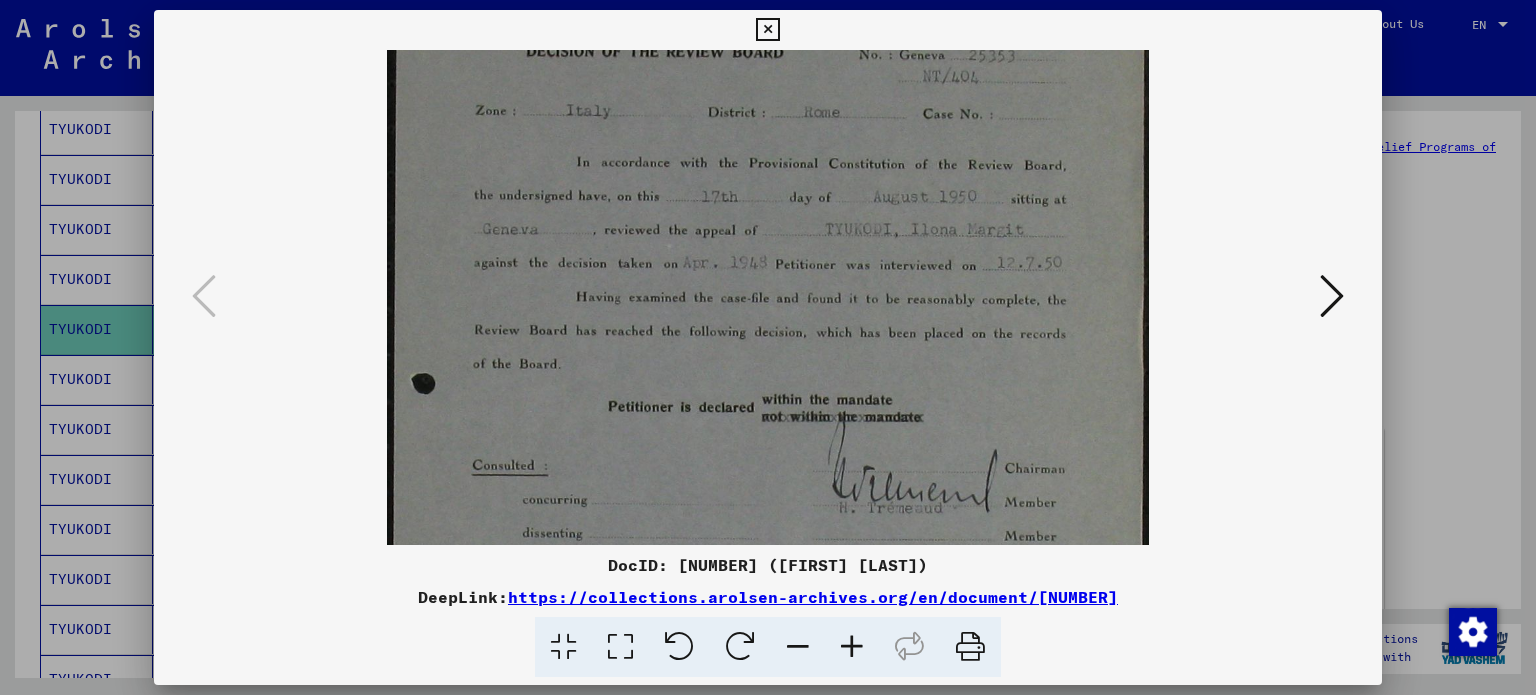 drag, startPoint x: 903, startPoint y: 356, endPoint x: 903, endPoint y: 335, distance: 21 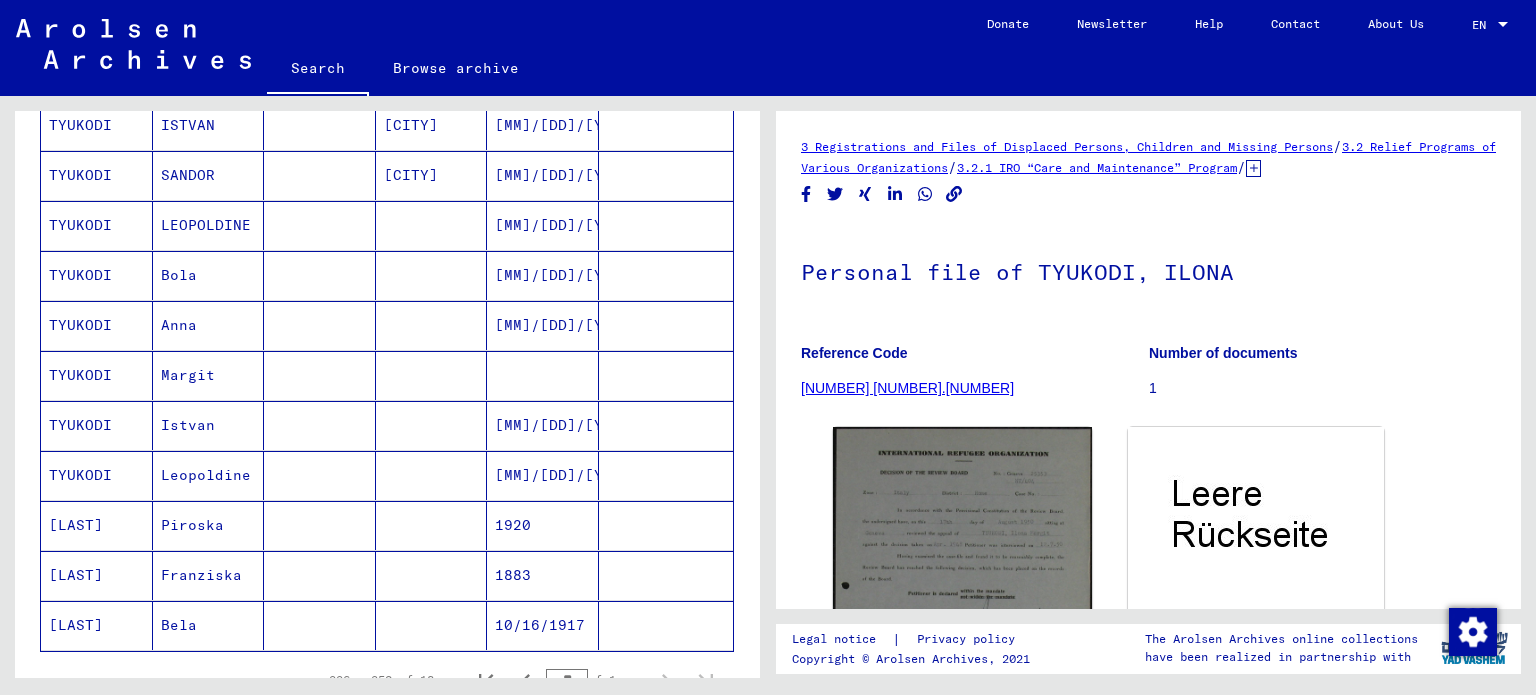 scroll, scrollTop: 700, scrollLeft: 0, axis: vertical 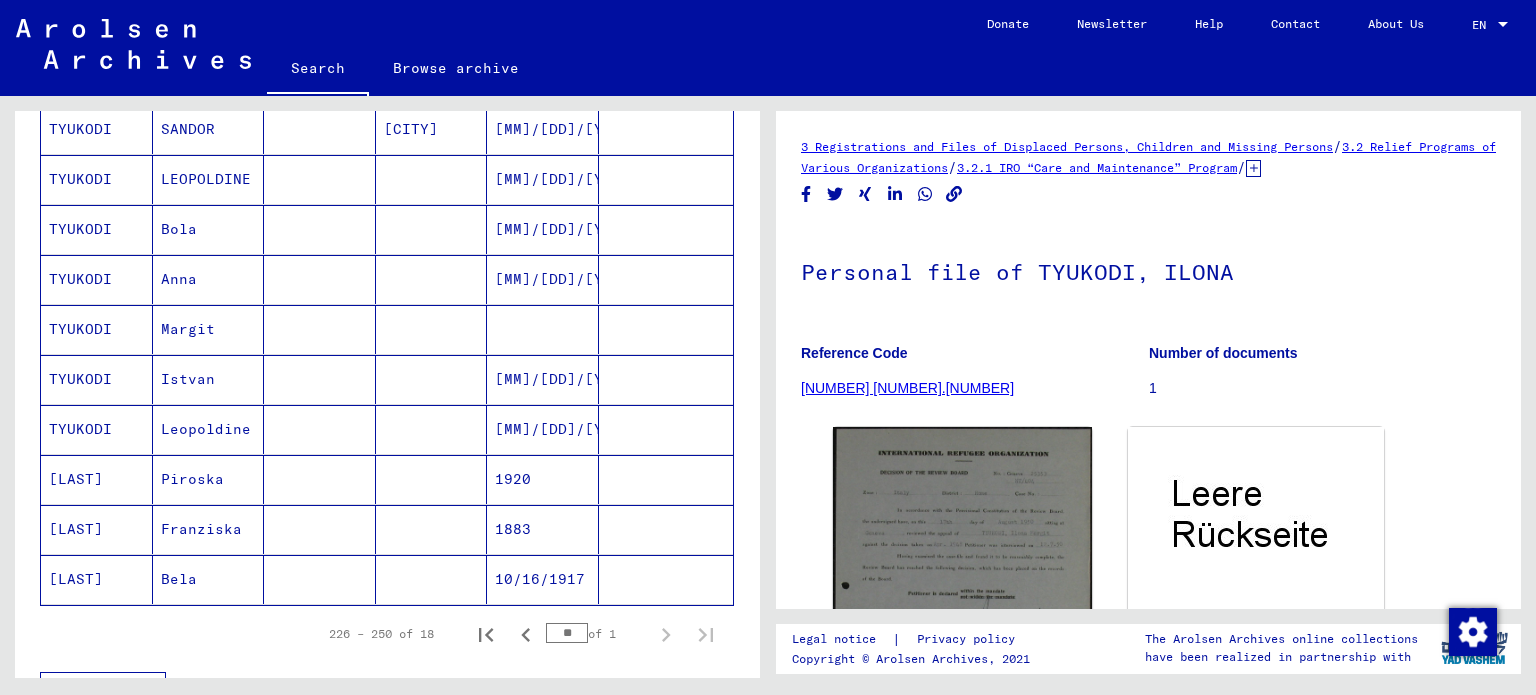 click on "Bela" 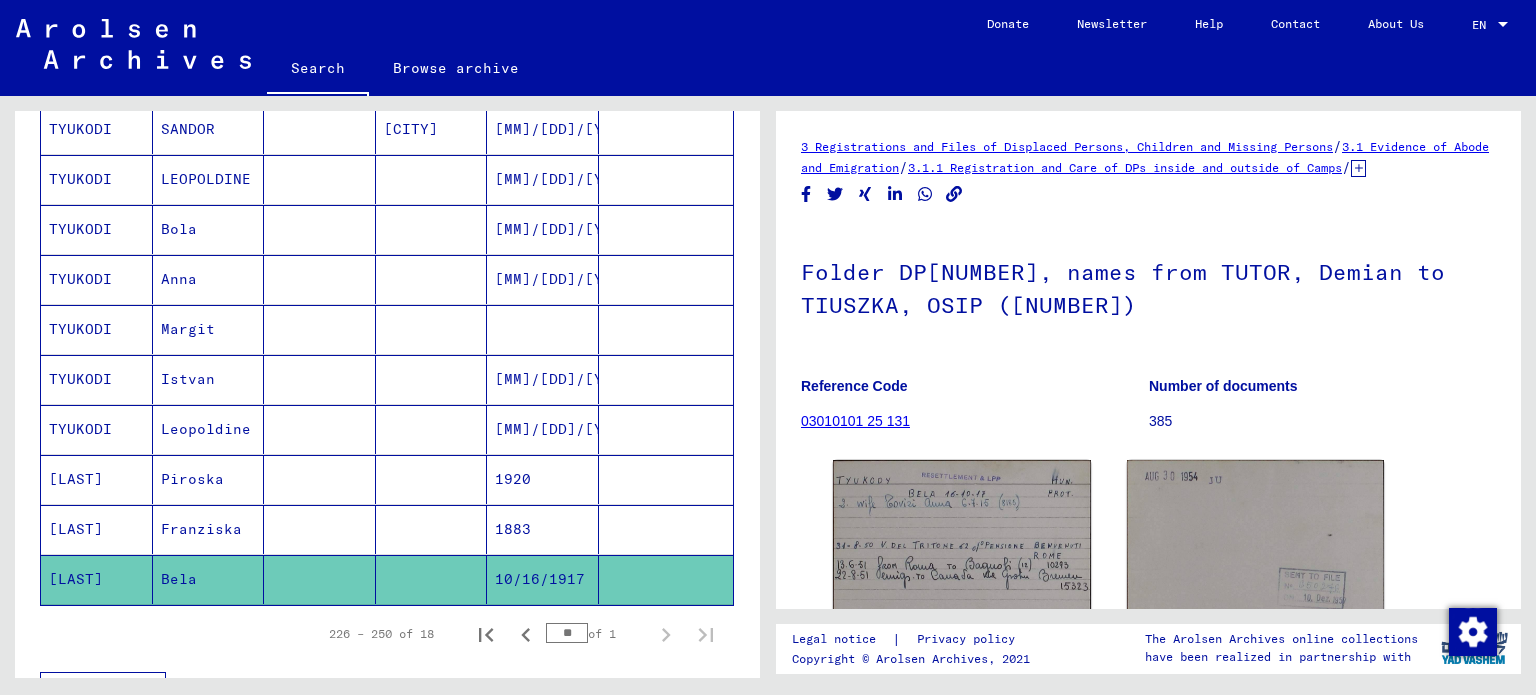 scroll, scrollTop: 0, scrollLeft: 0, axis: both 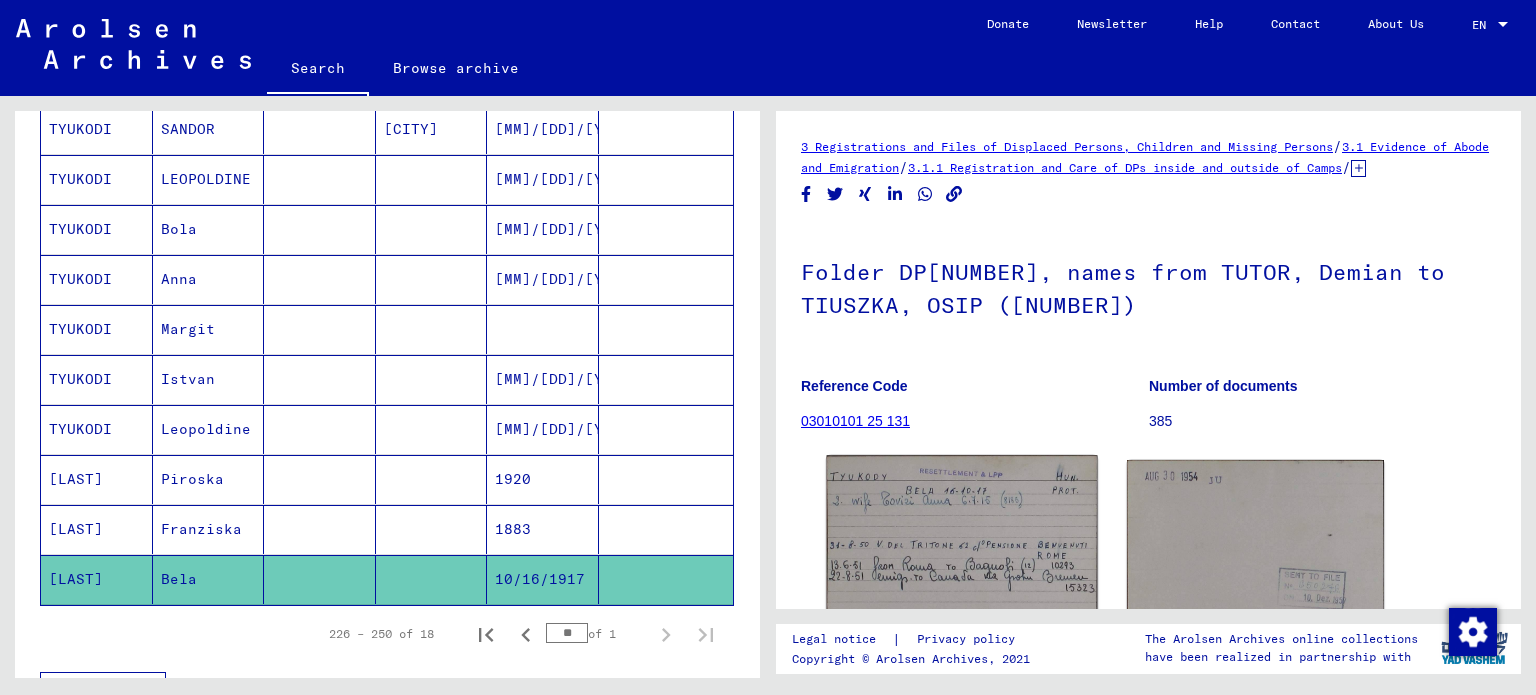 click 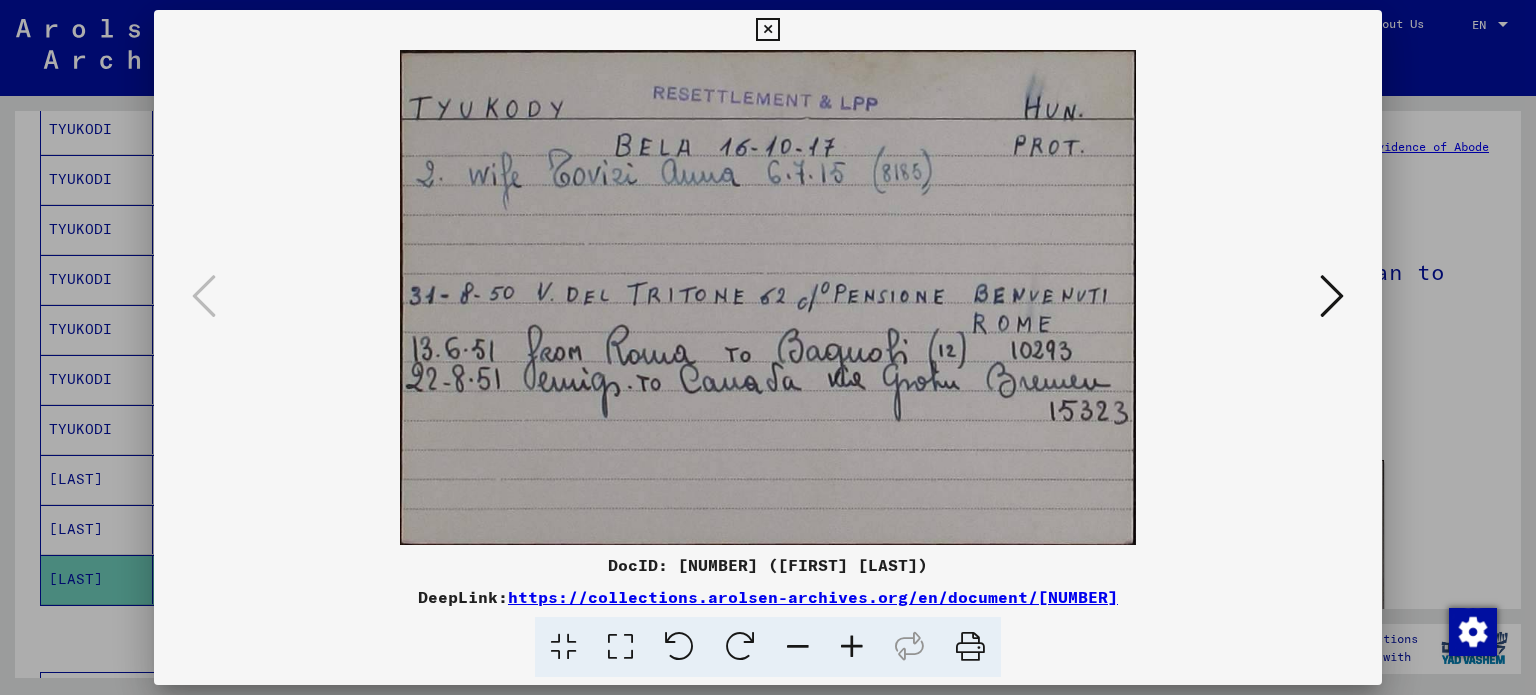 click at bounding box center (768, 297) 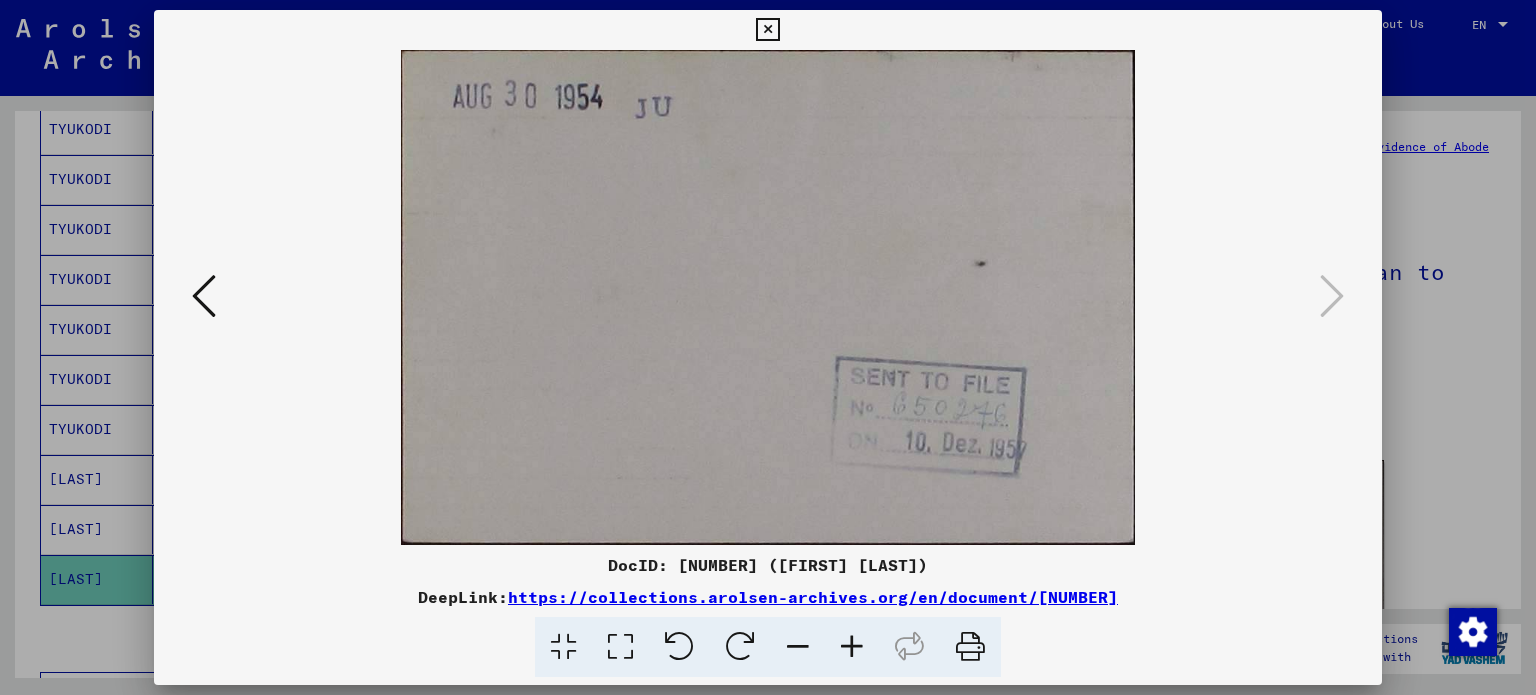 click at bounding box center [767, 30] 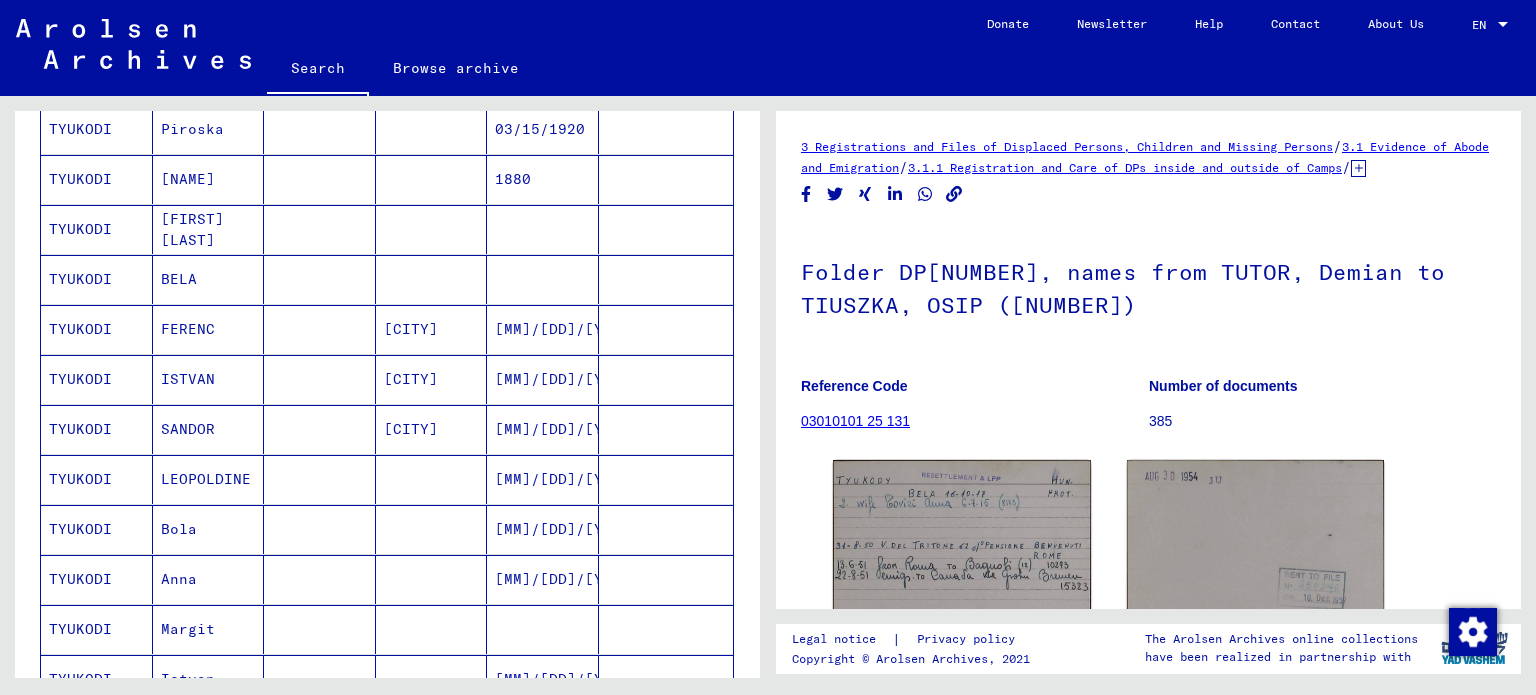 scroll, scrollTop: 300, scrollLeft: 0, axis: vertical 